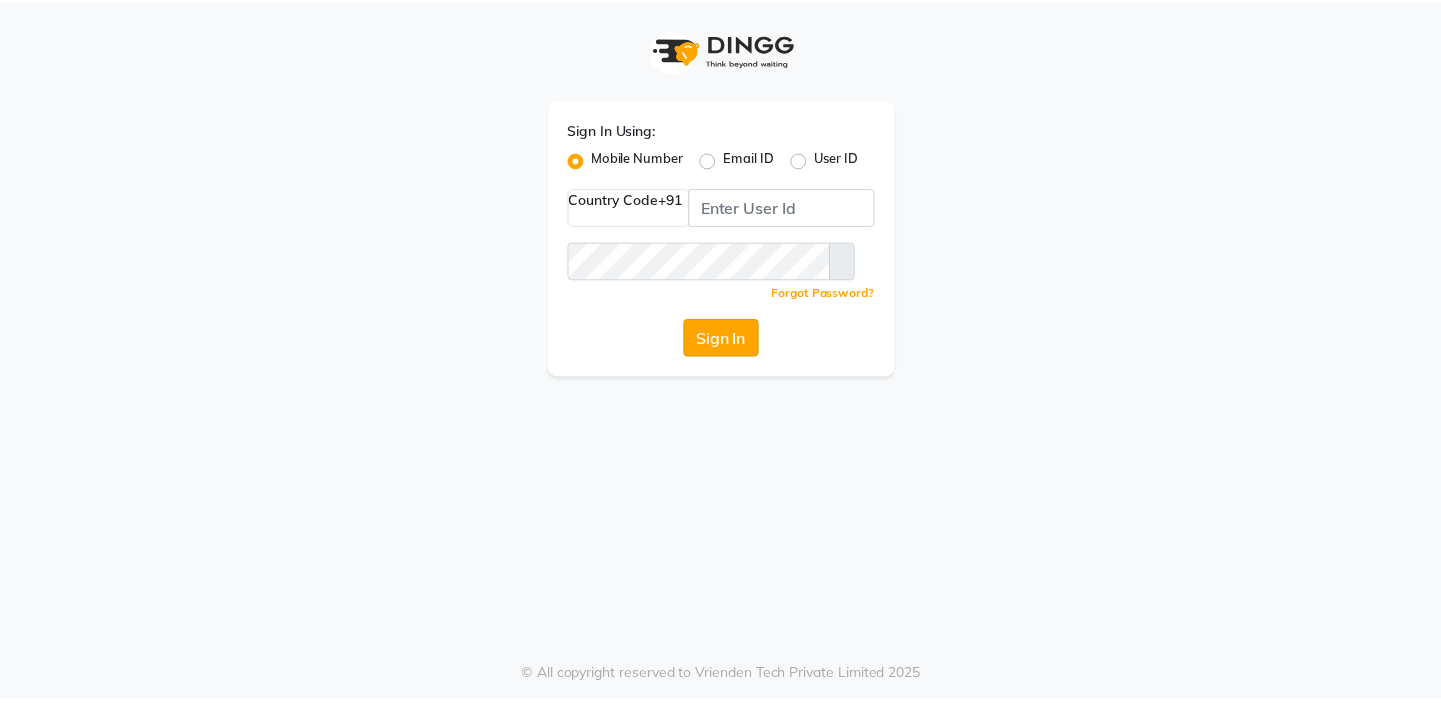 scroll, scrollTop: 0, scrollLeft: 0, axis: both 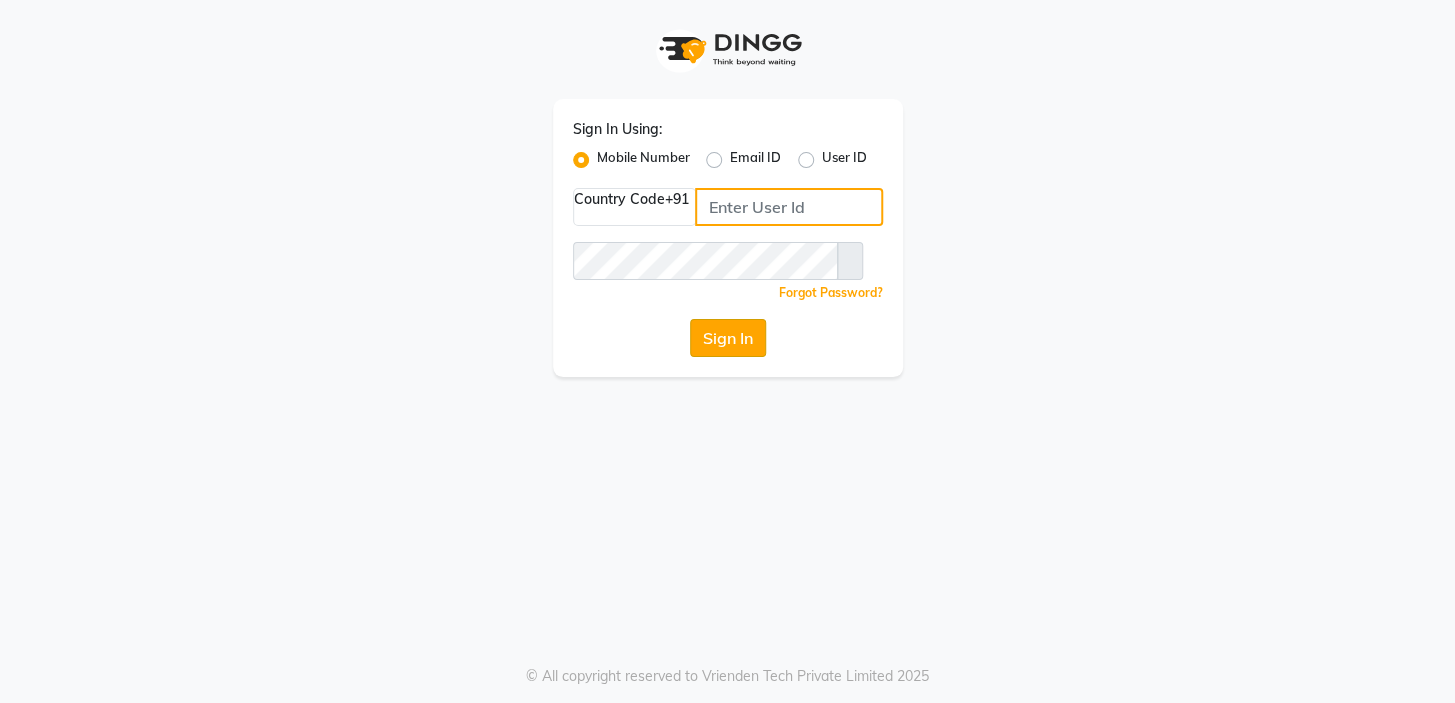 type on "[PHONE]" 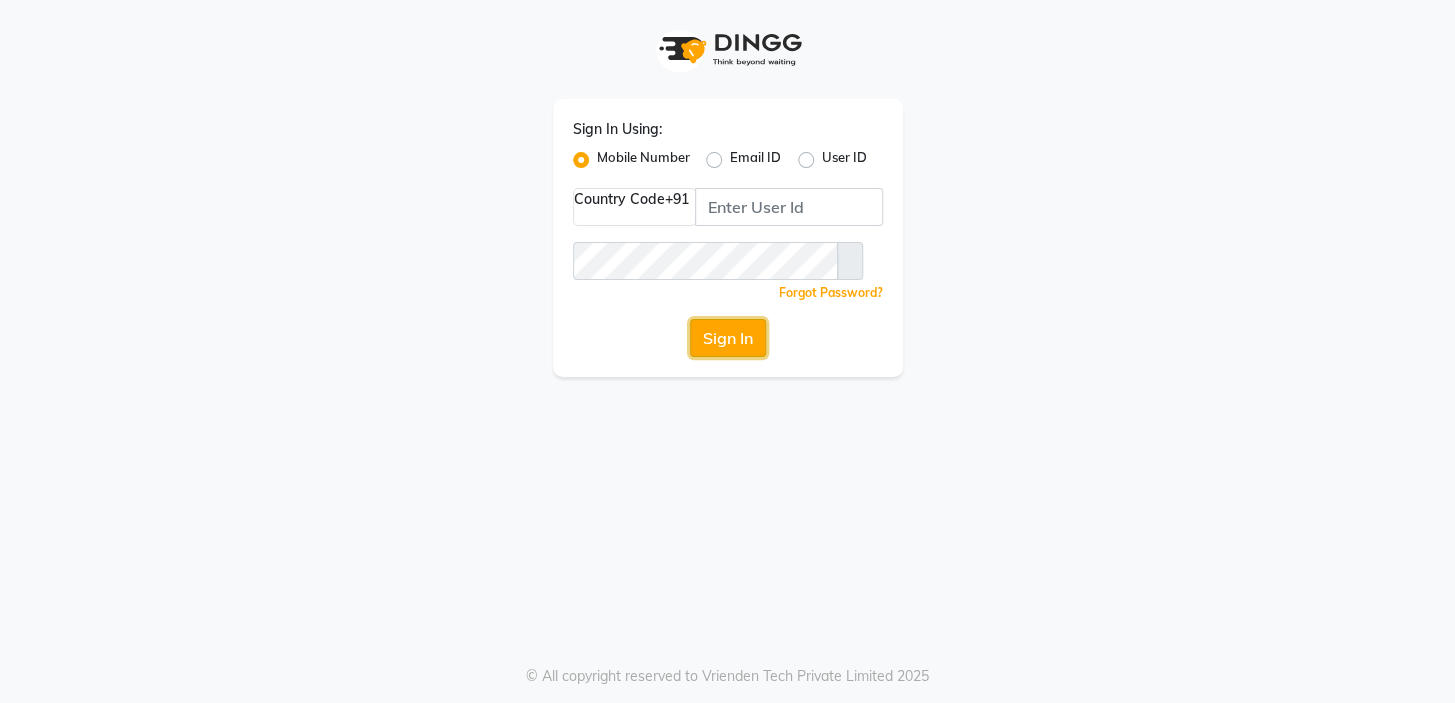 click on "Sign In" at bounding box center (728, 338) 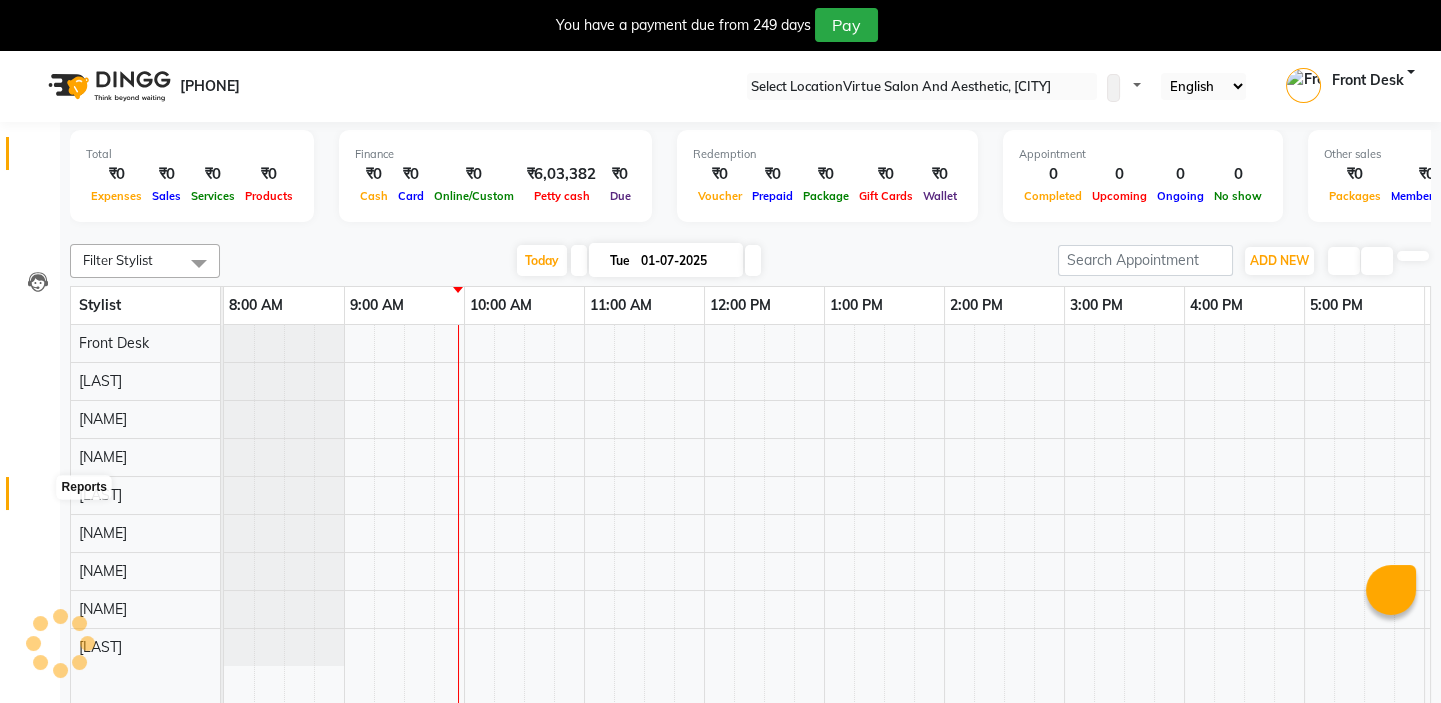 scroll, scrollTop: 0, scrollLeft: 120, axis: horizontal 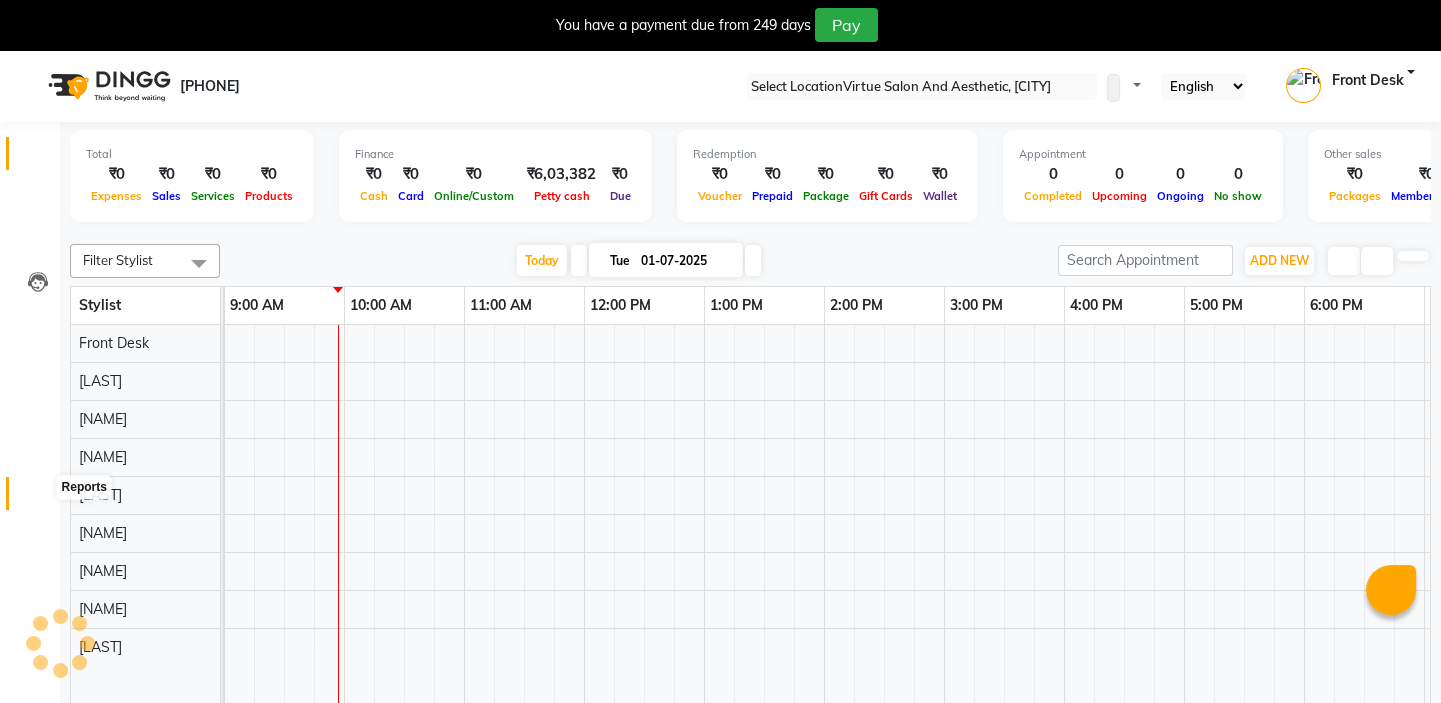 click at bounding box center (38, 498) 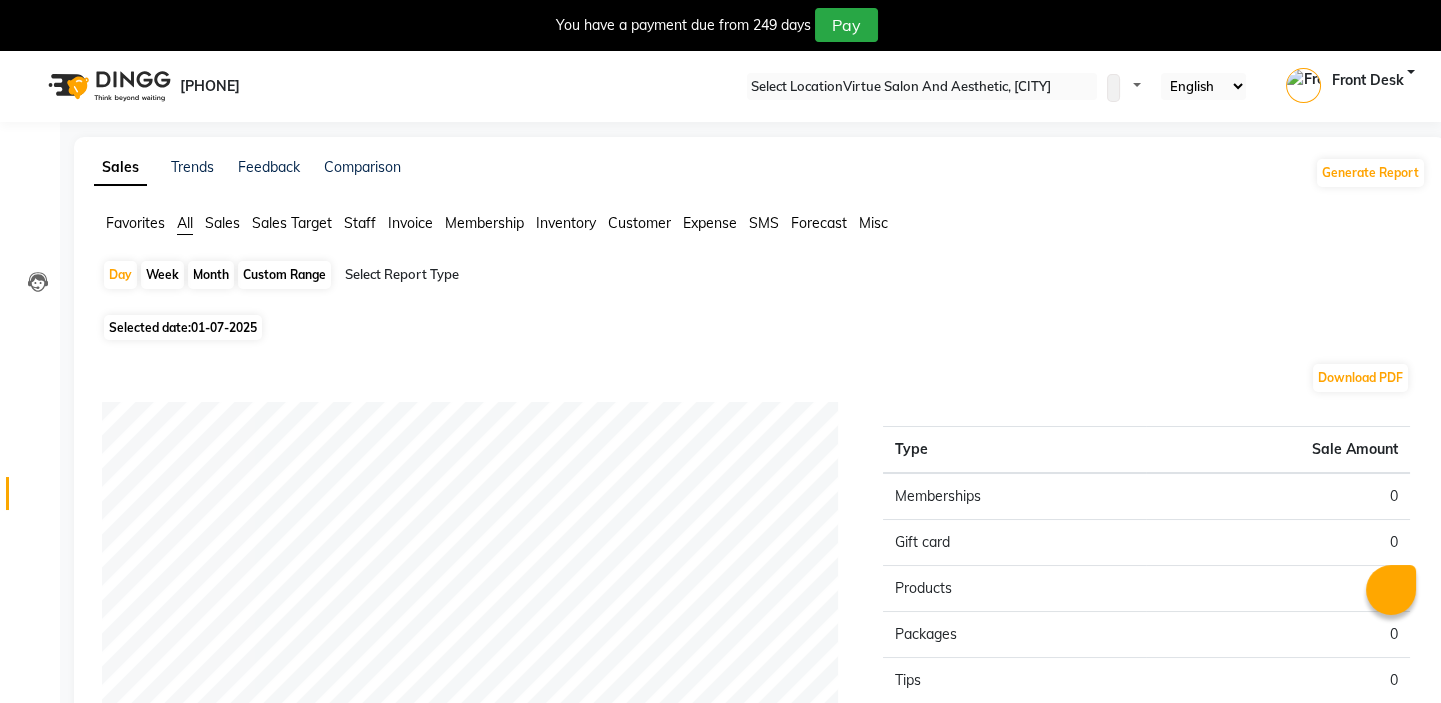 click on "Month" at bounding box center [211, 275] 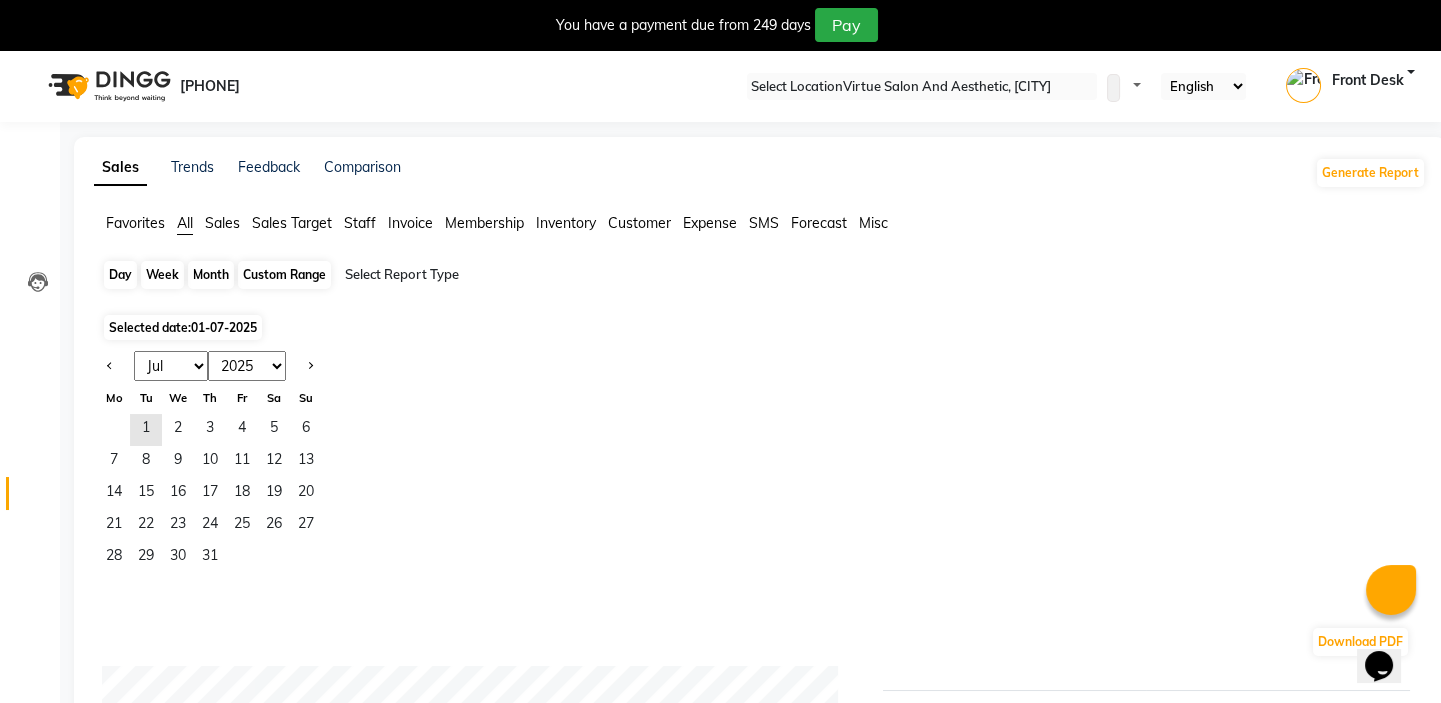 scroll, scrollTop: 0, scrollLeft: 0, axis: both 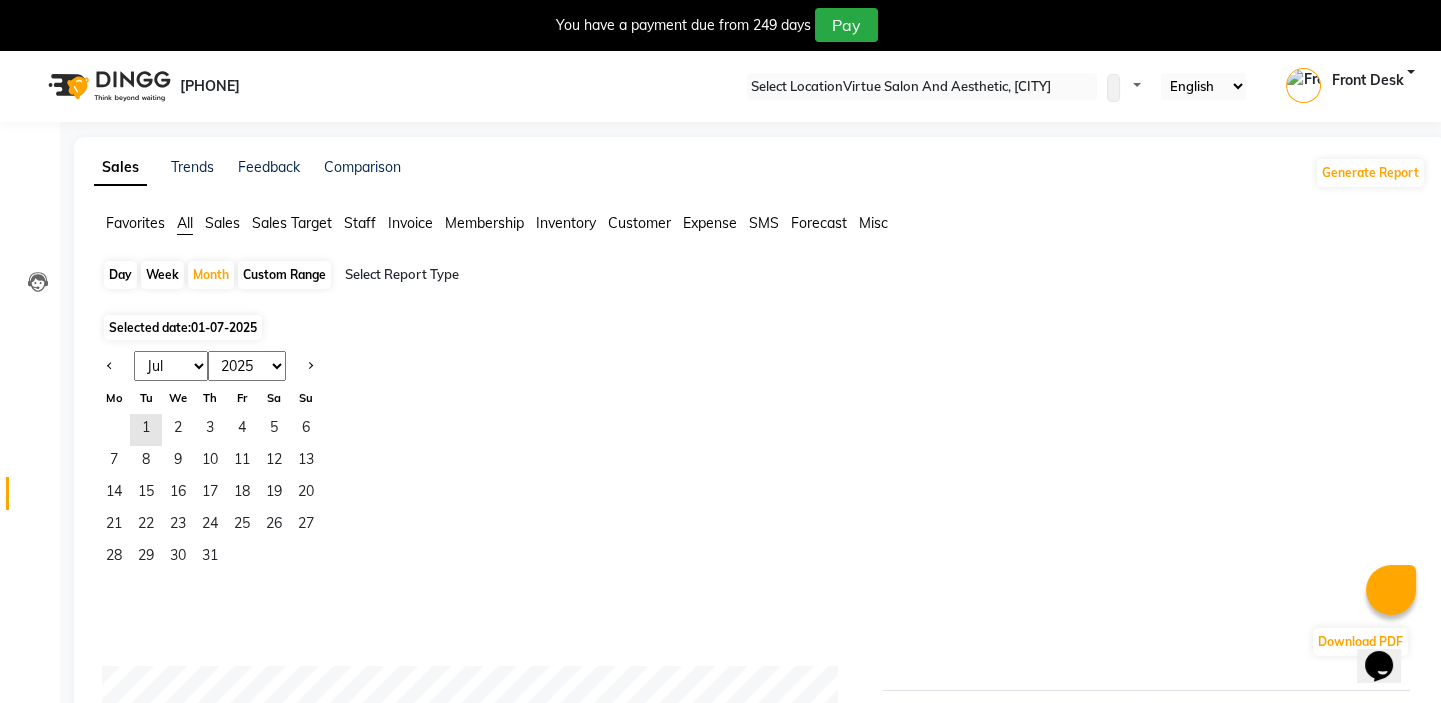 click on "[MONTH] [MONTH] [MONTH] [MONTH] [MONTH] [MONTH] [MONTH] [MONTH] [MONTH] [MONTH] [MONTH] [MONTH]" at bounding box center (171, 366) 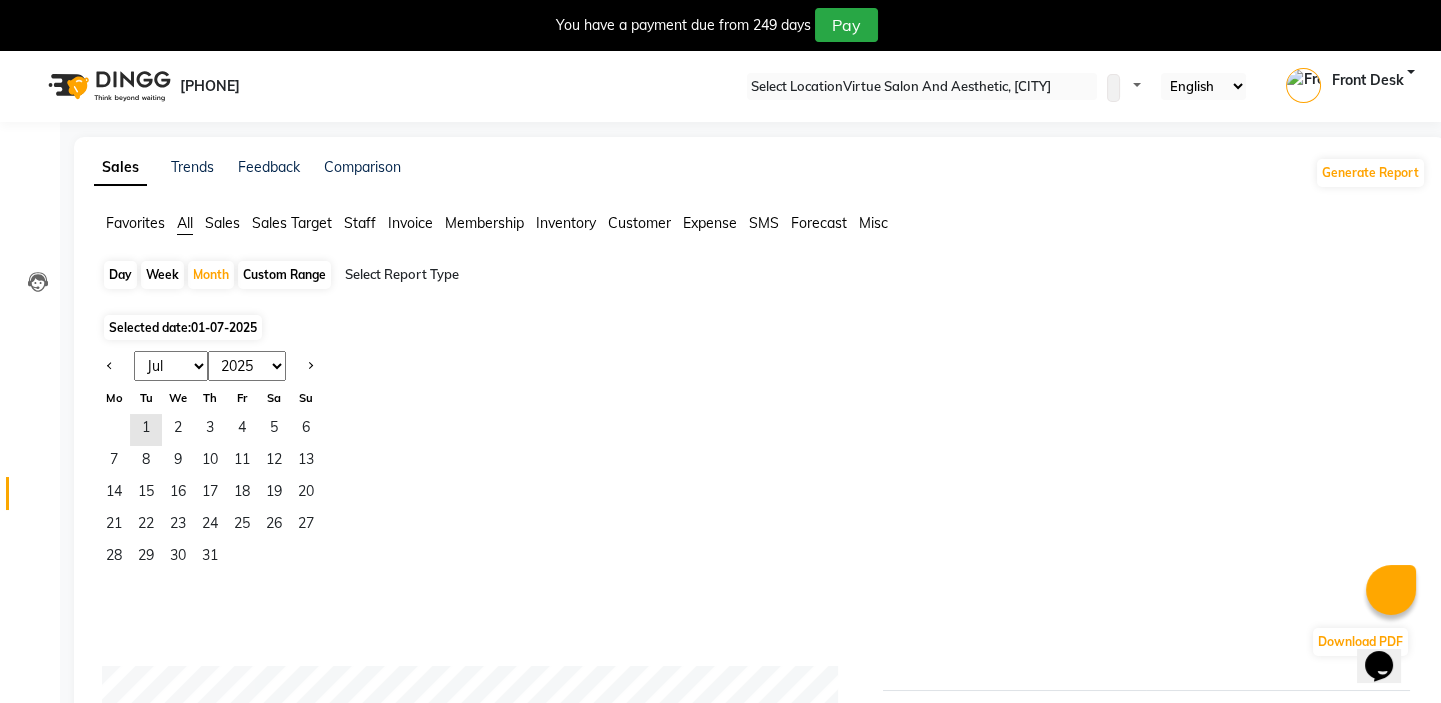 select on "6" 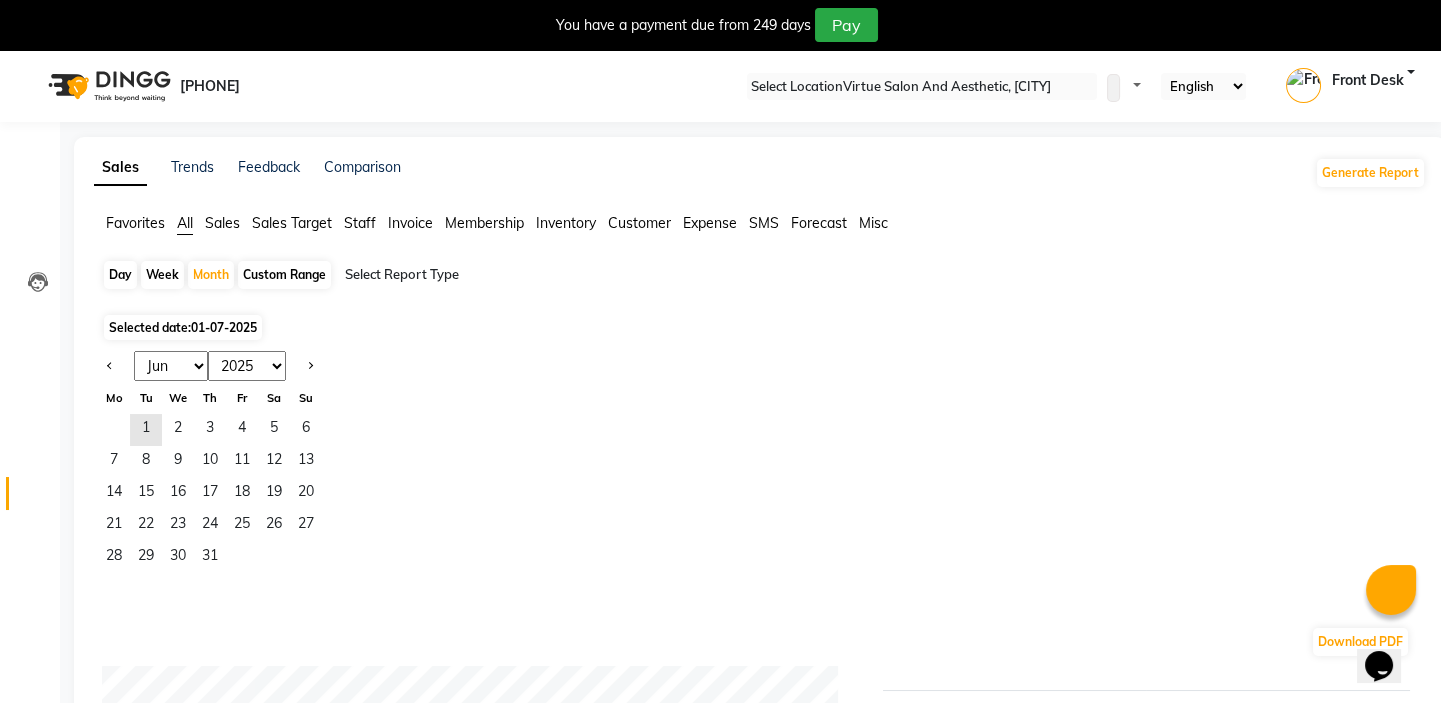 click on "[MONTH] [MONTH] [MONTH] [MONTH] [MONTH] [MONTH] [MONTH] [MONTH] [MONTH] [MONTH] [MONTH] [MONTH]" at bounding box center (171, 366) 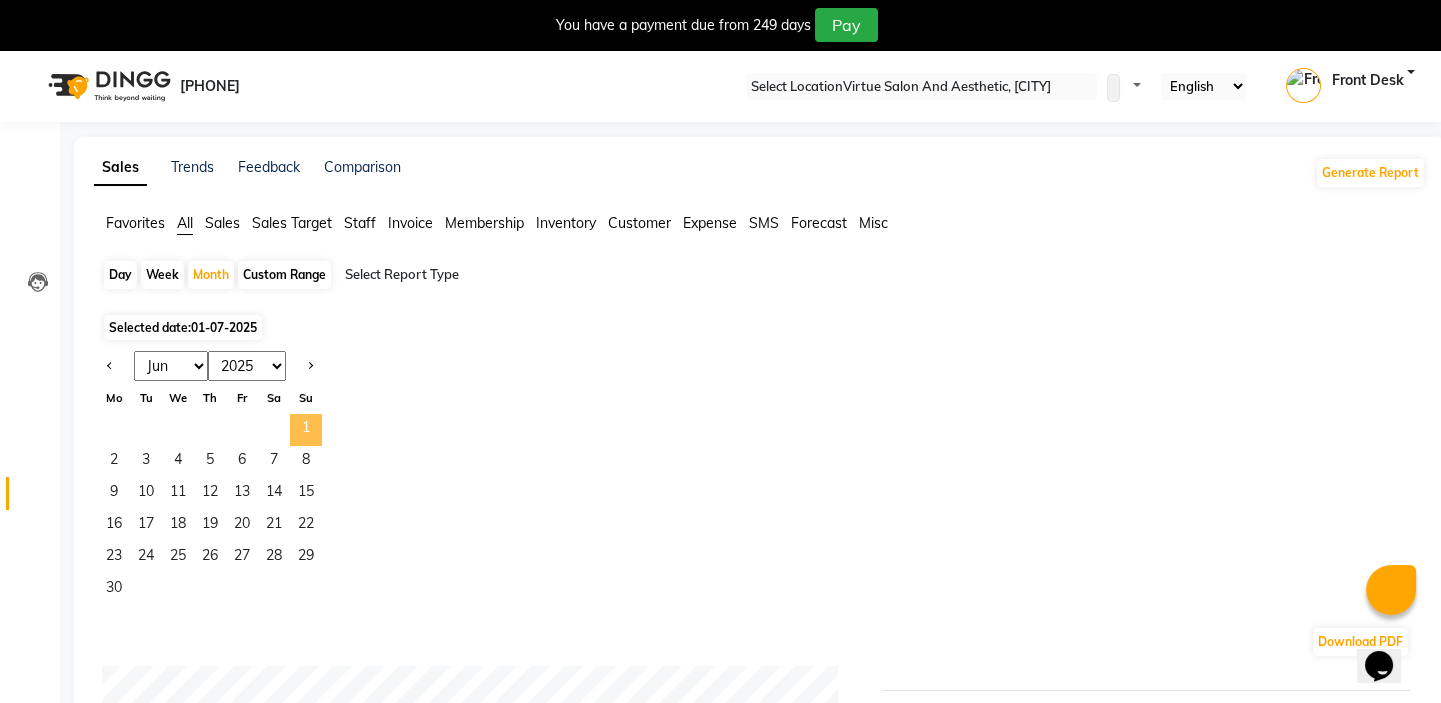 click on "1" at bounding box center (306, 430) 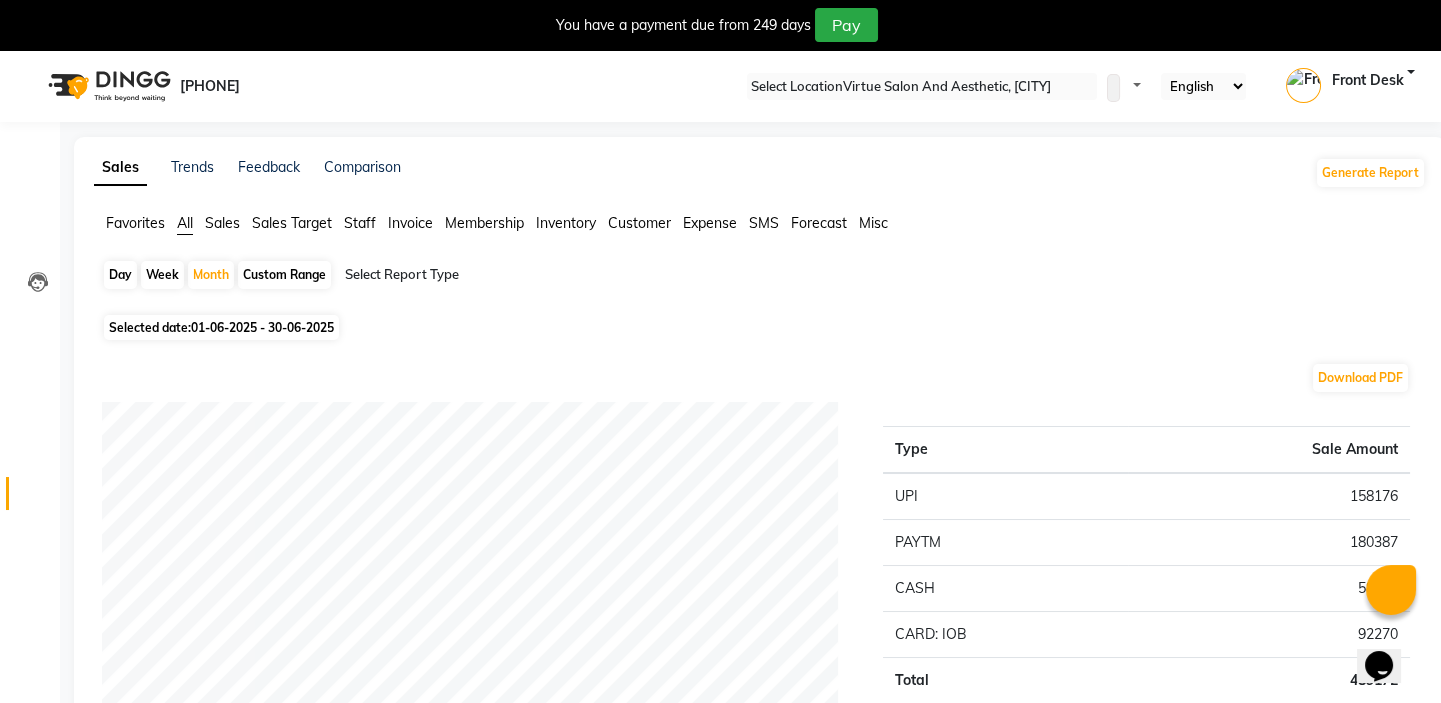 click on "Staff" at bounding box center [135, 223] 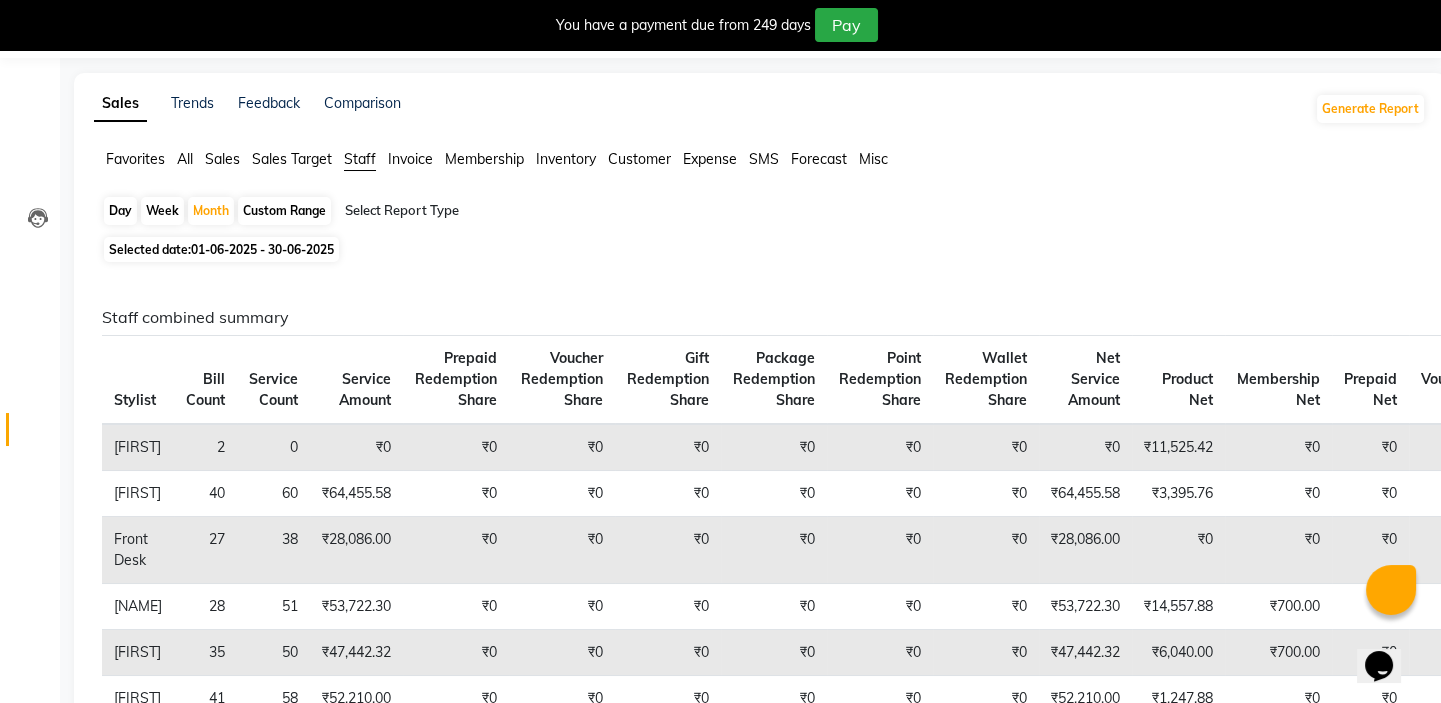 scroll, scrollTop: 0, scrollLeft: 0, axis: both 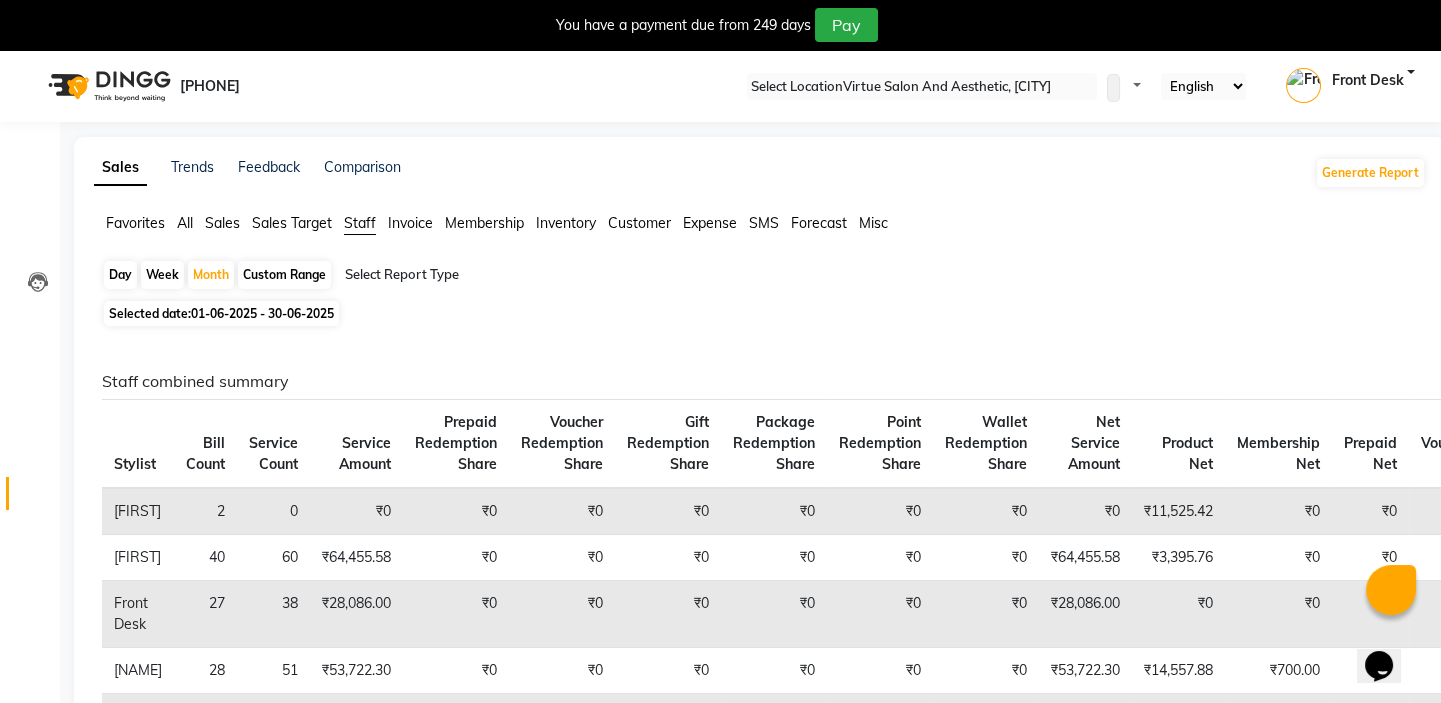 click on "Sales" at bounding box center (135, 223) 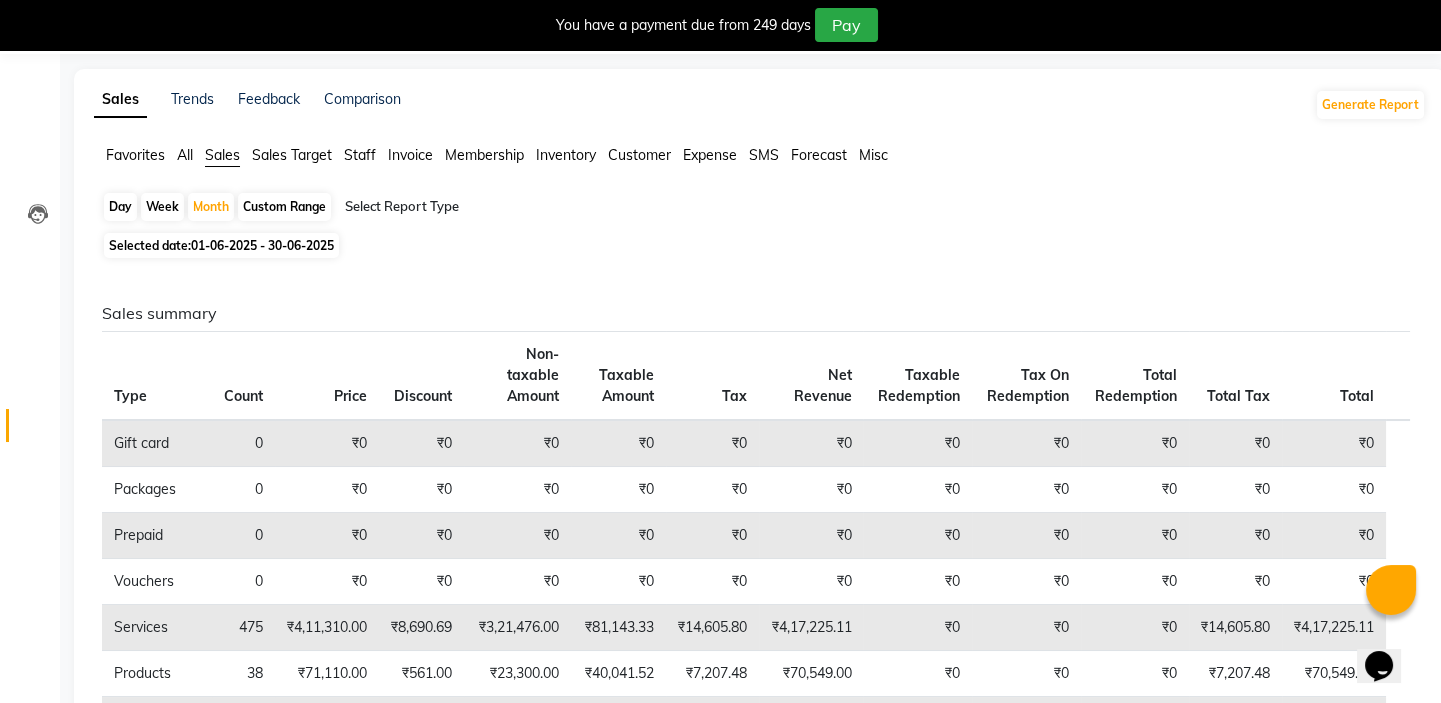 scroll, scrollTop: 0, scrollLeft: 0, axis: both 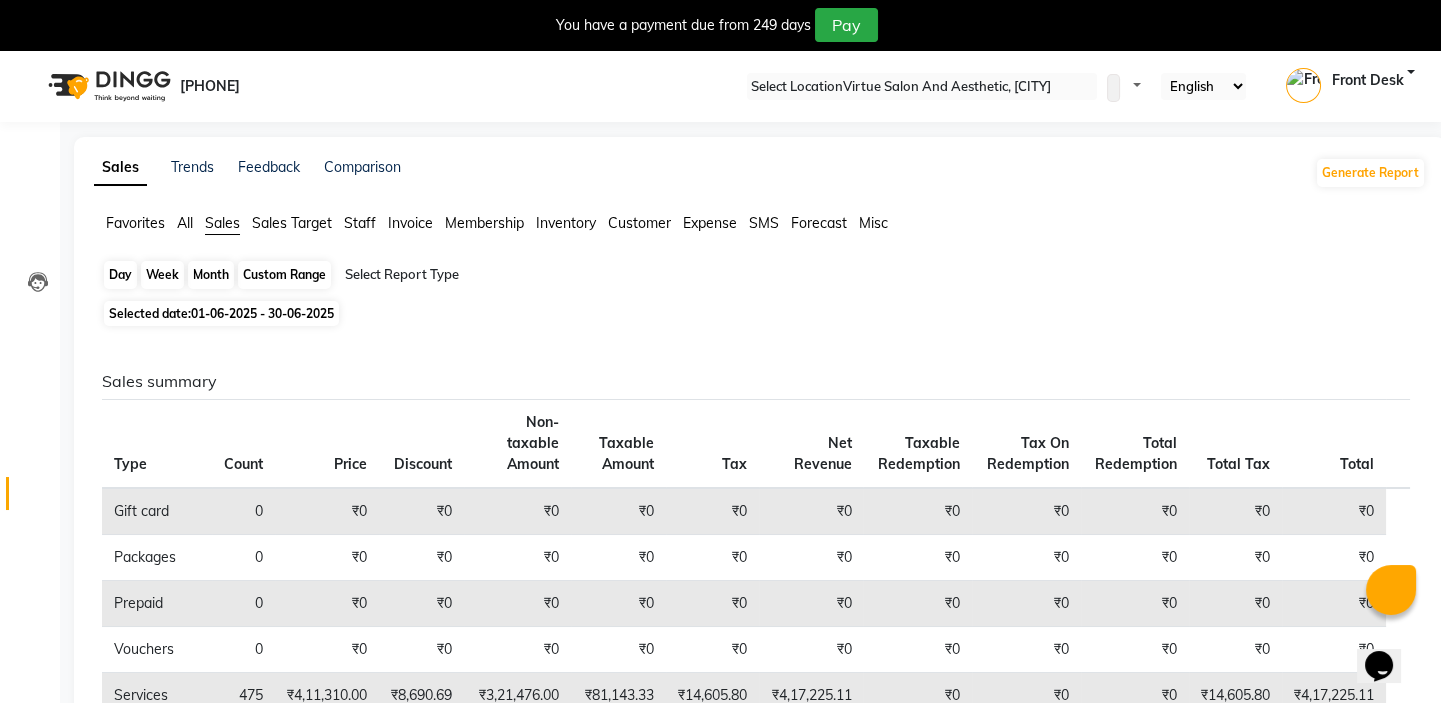 click on "Month" at bounding box center [211, 275] 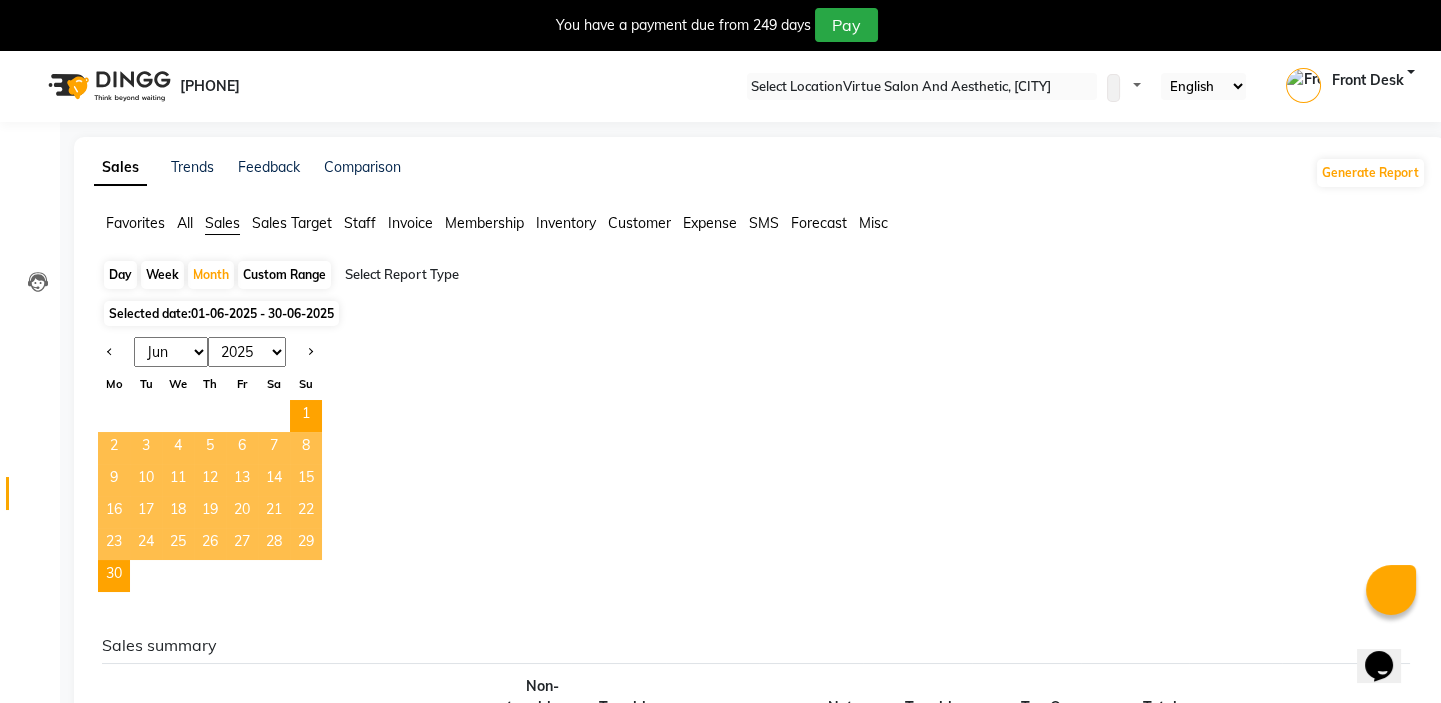 click on "[MONTH] [MONTH] [MONTH] [MONTH] [MONTH] [MONTH] [MONTH] [MONTH] [MONTH] [MONTH] [MONTH] [MONTH]" at bounding box center (171, 352) 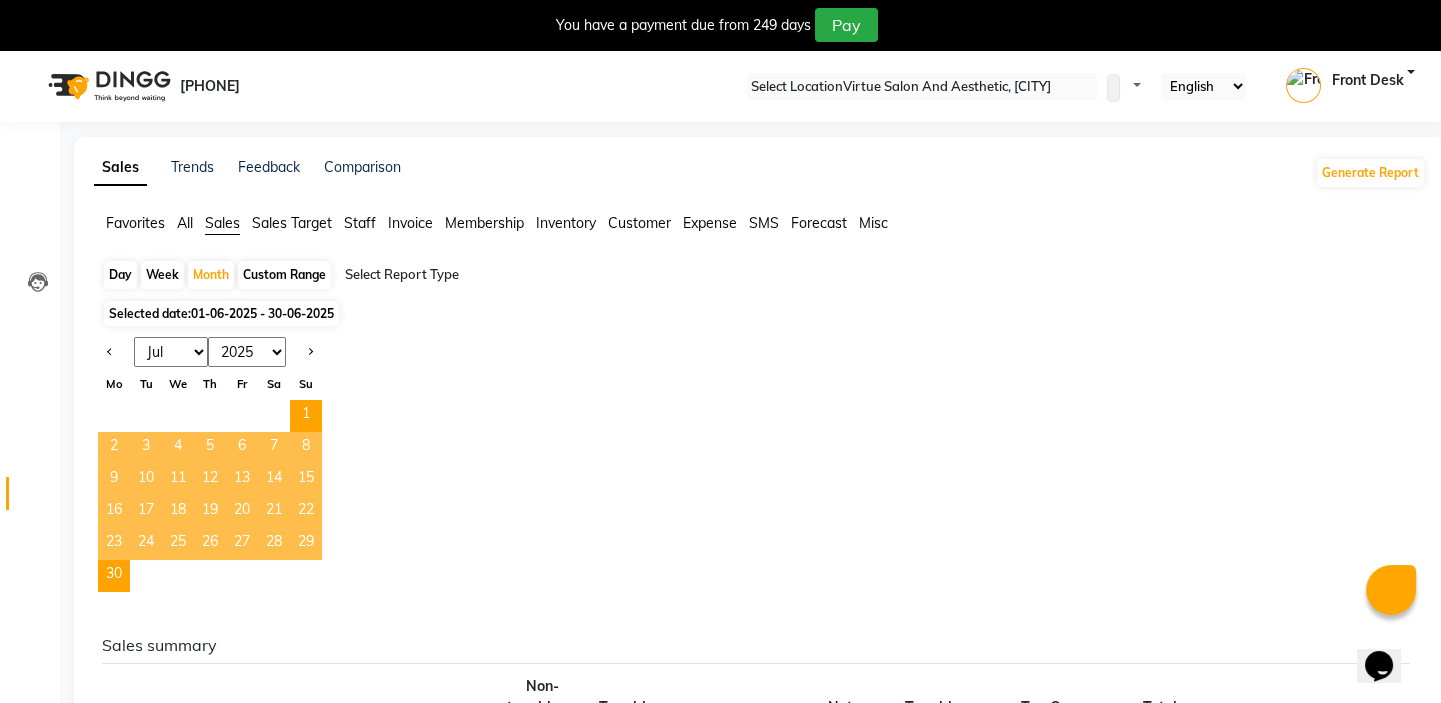 click on "[MONTH] [MONTH] [MONTH] [MONTH] [MONTH] [MONTH] [MONTH] [MONTH] [MONTH] [MONTH] [MONTH] [MONTH]" at bounding box center (171, 352) 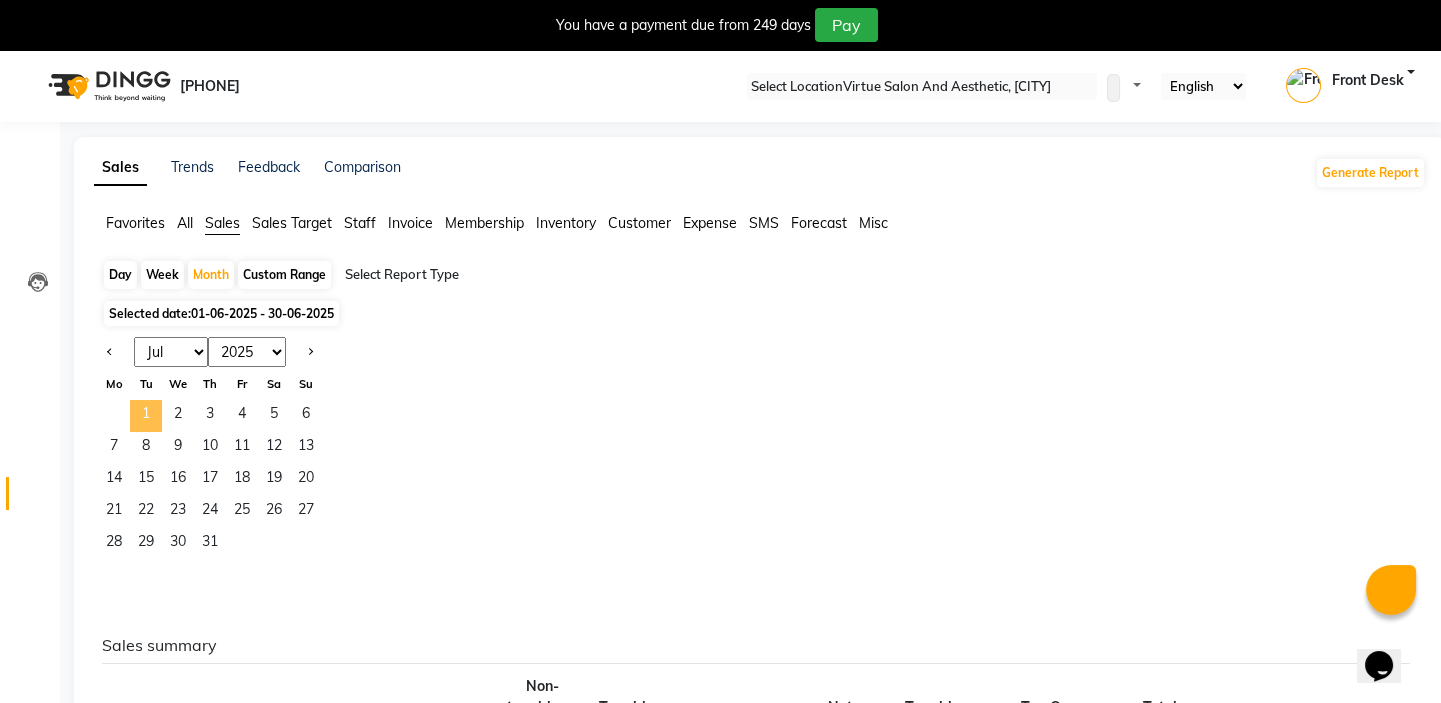 click on "1" at bounding box center (146, 416) 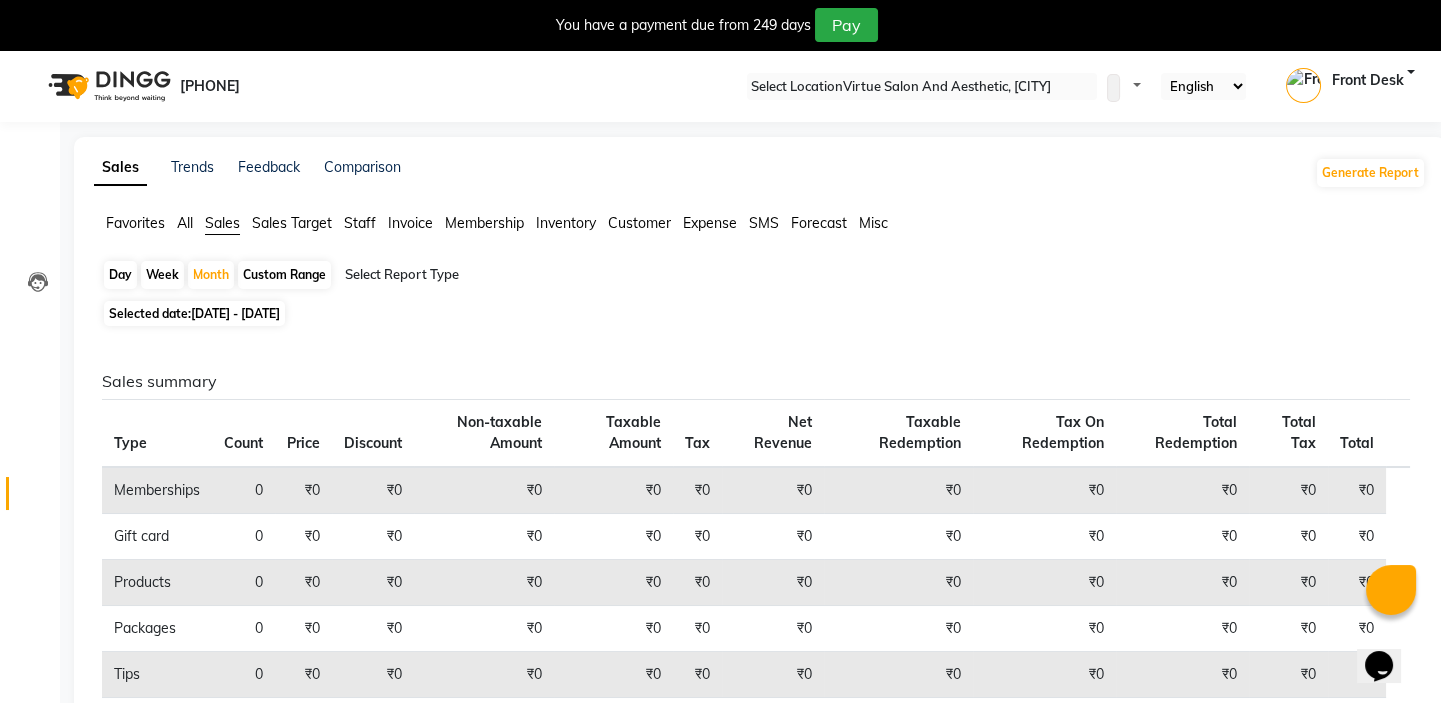 click on "Staff" at bounding box center (135, 223) 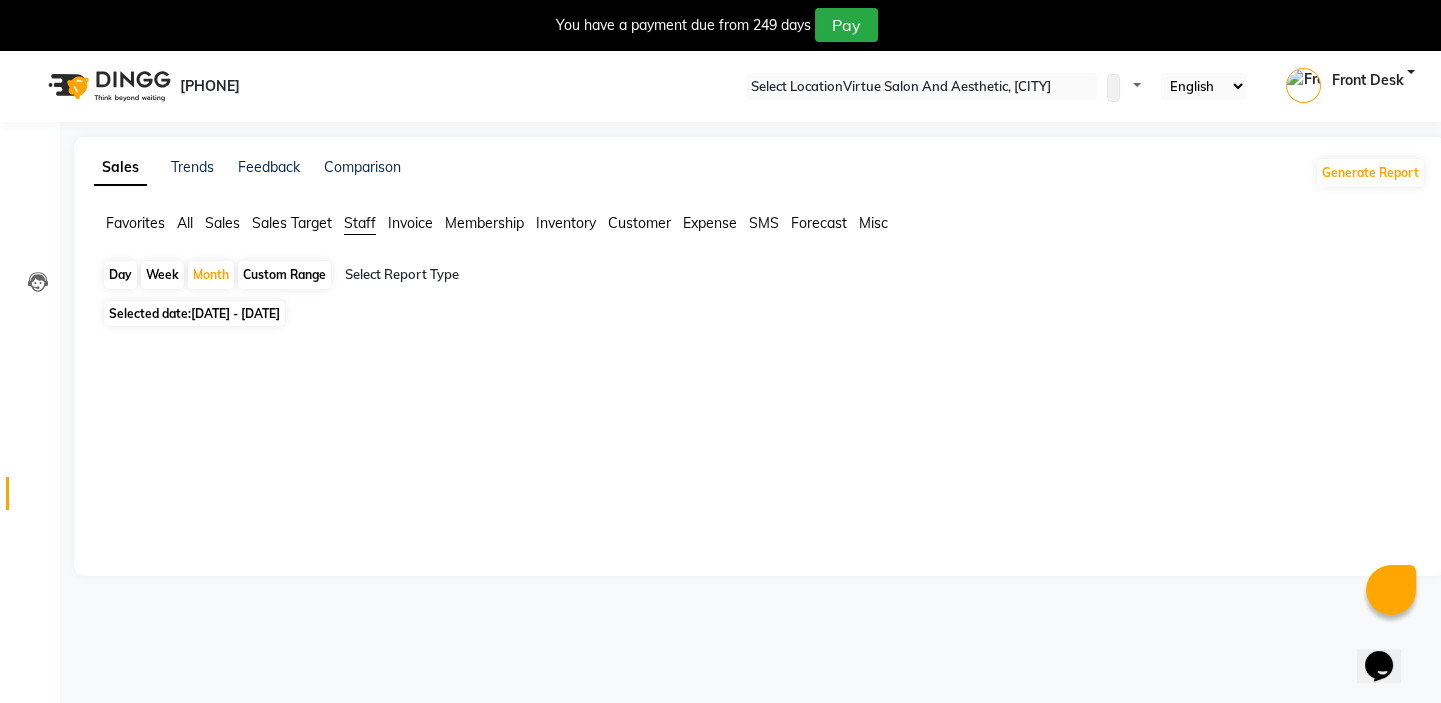 click on "Day" at bounding box center (120, 275) 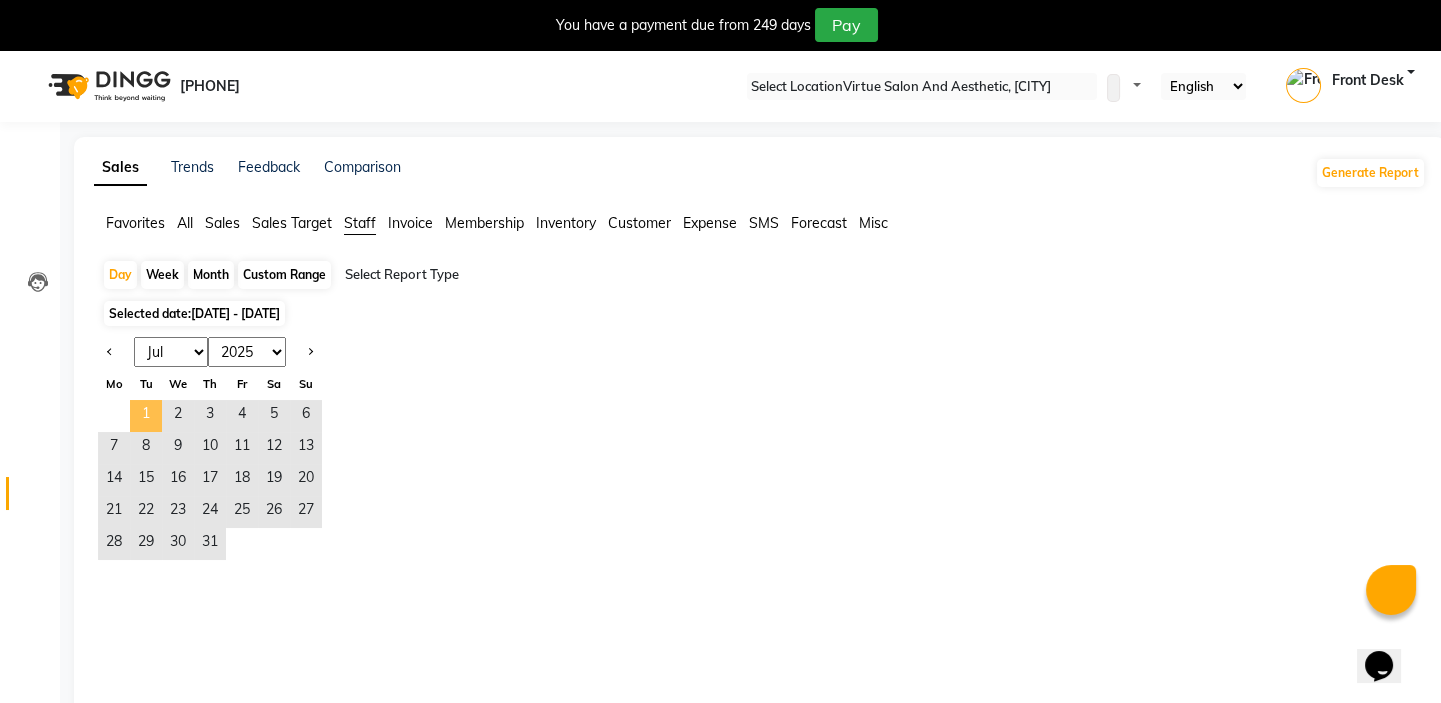 click on "1" at bounding box center (146, 416) 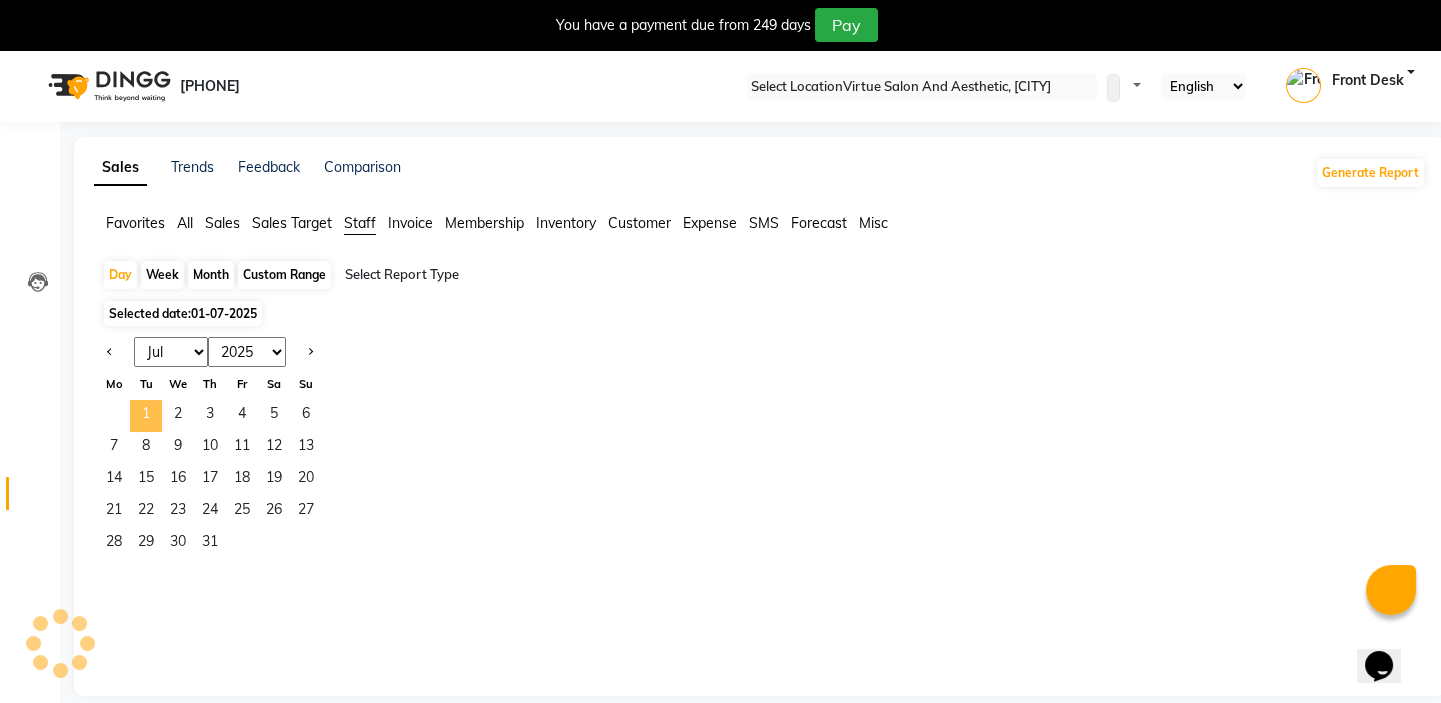 click on "1" at bounding box center [146, 416] 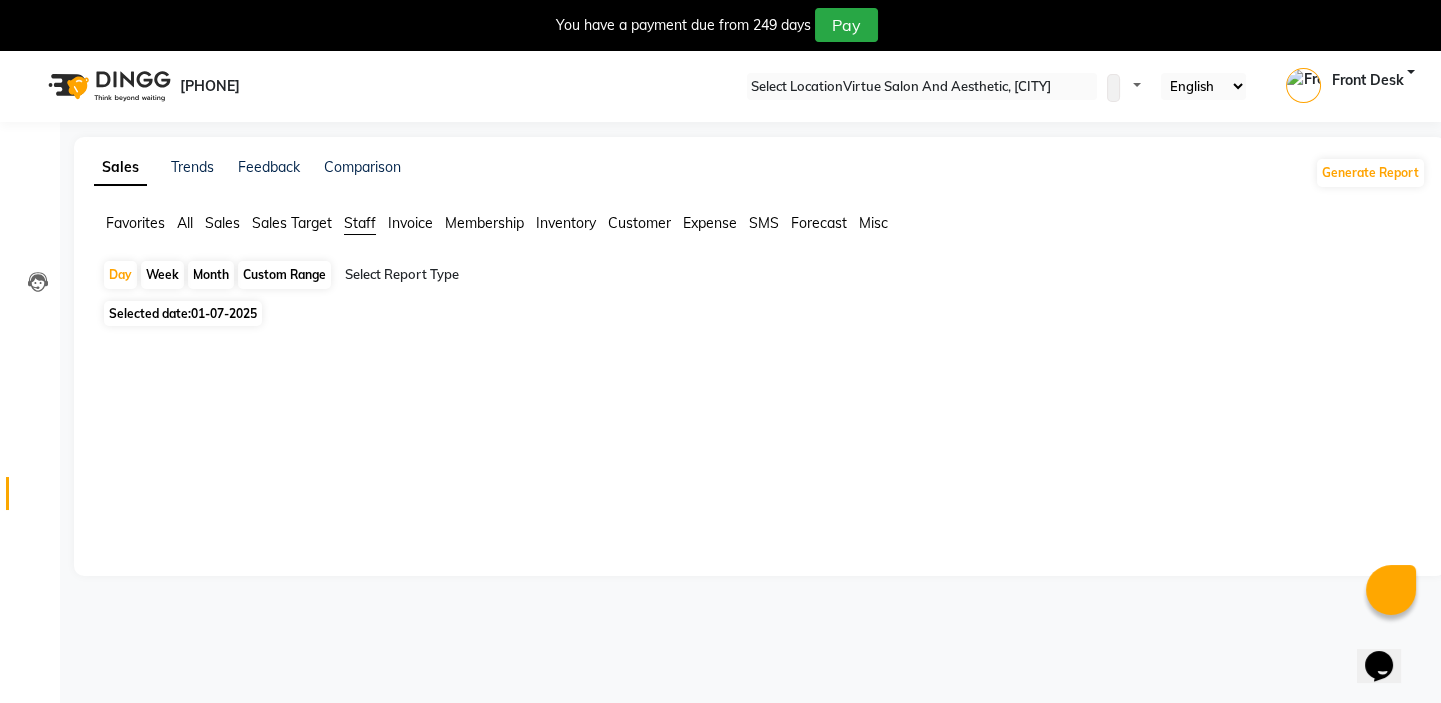 click on "01-07-2025" at bounding box center (224, 313) 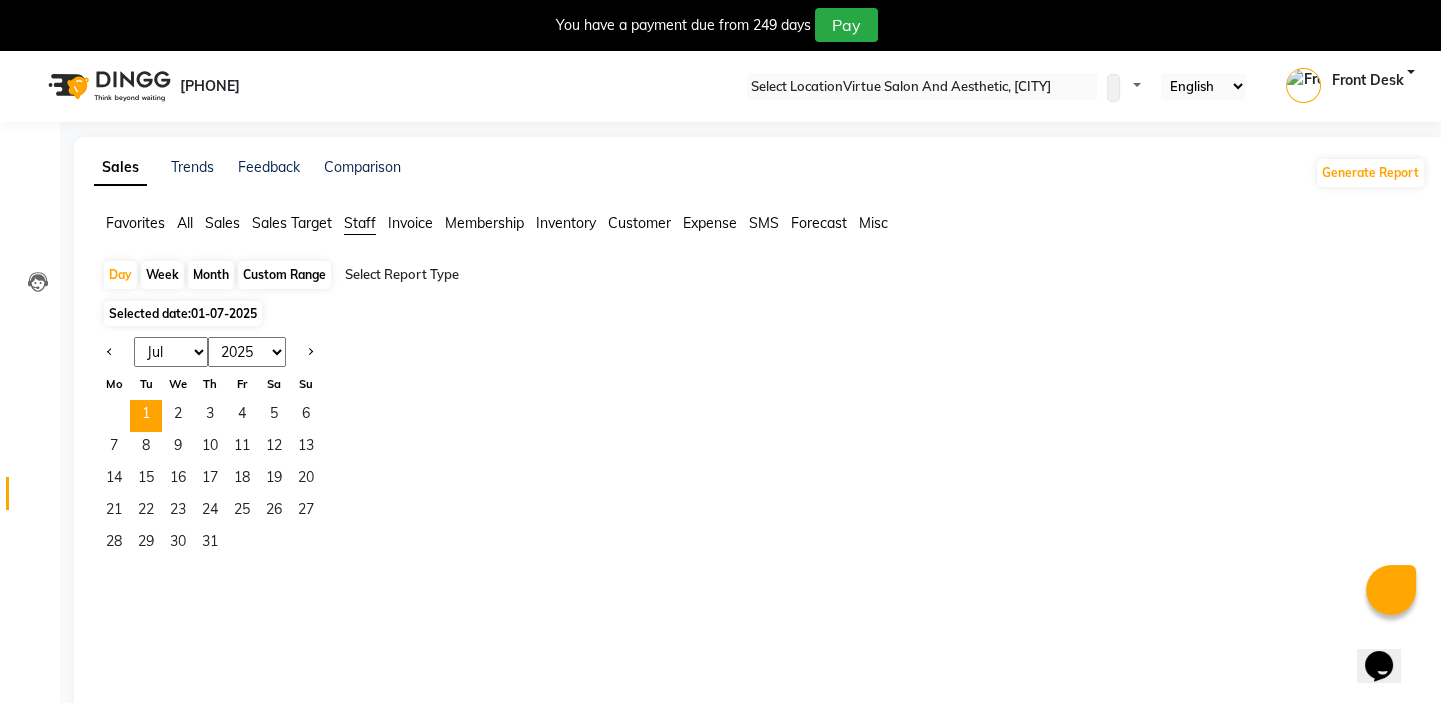 click on "[MONTH] [MONTH] [MONTH] [MONTH] [MONTH] [MONTH] [MONTH] [MONTH] [MONTH] [MONTH] [MONTH] [MONTH]" at bounding box center (171, 352) 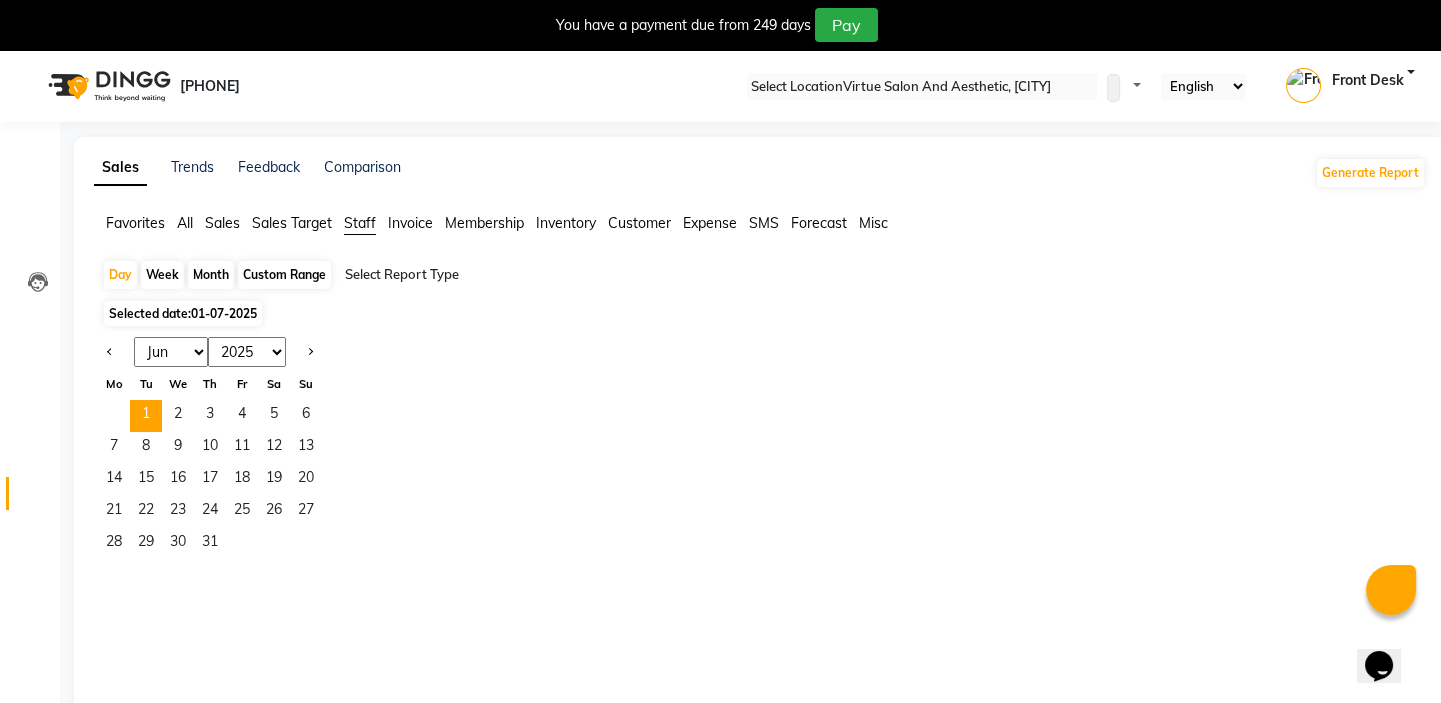 click on "[MONTH] [MONTH] [MONTH] [MONTH] [MONTH] [MONTH] [MONTH] [MONTH] [MONTH] [MONTH] [MONTH] [MONTH]" at bounding box center [171, 352] 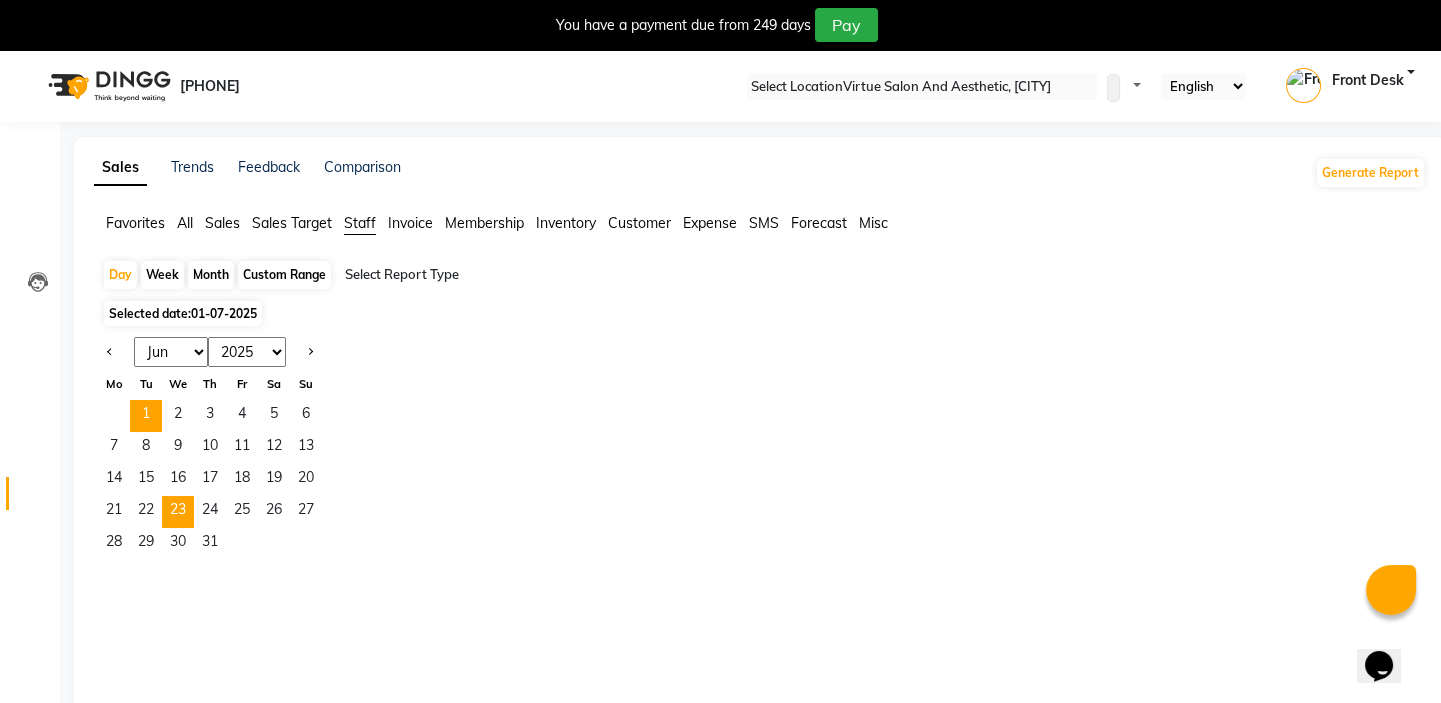 click on "23" at bounding box center (178, 512) 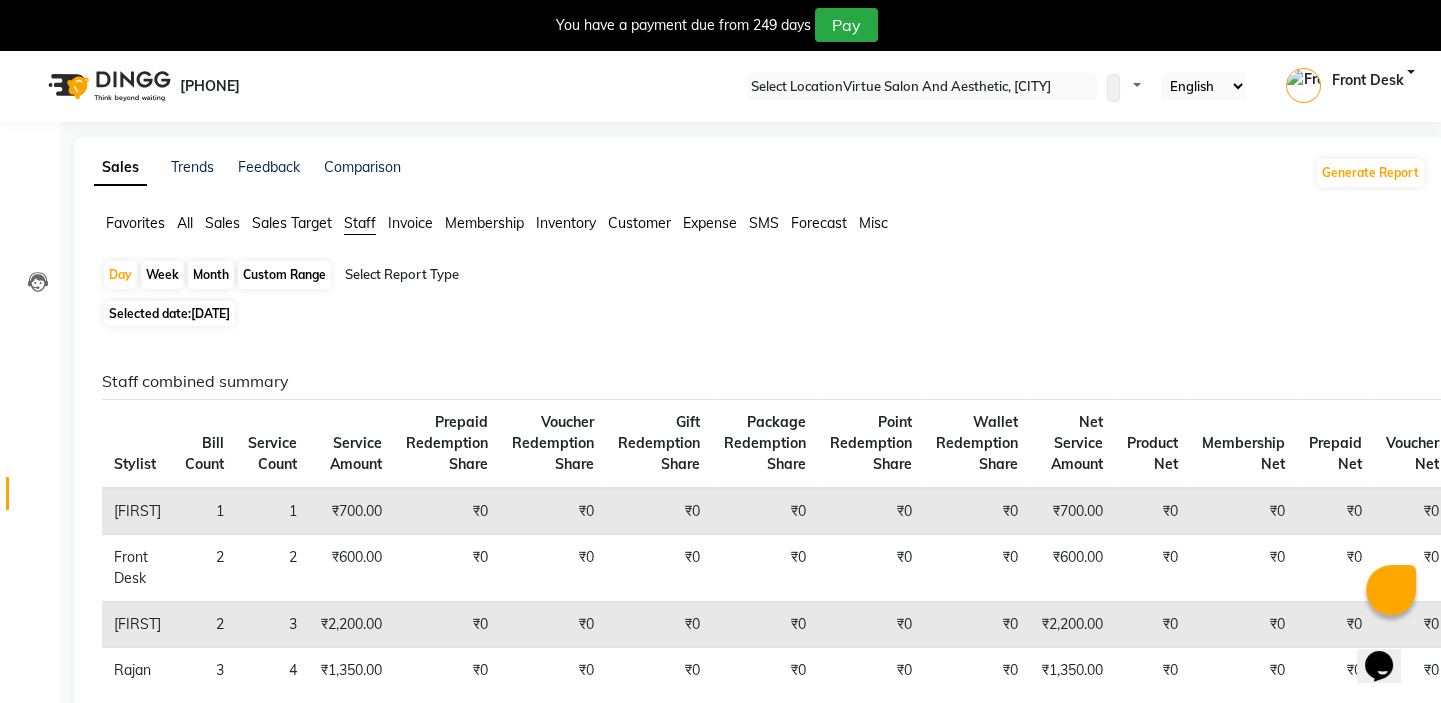 click on "[DATE]" at bounding box center [210, 313] 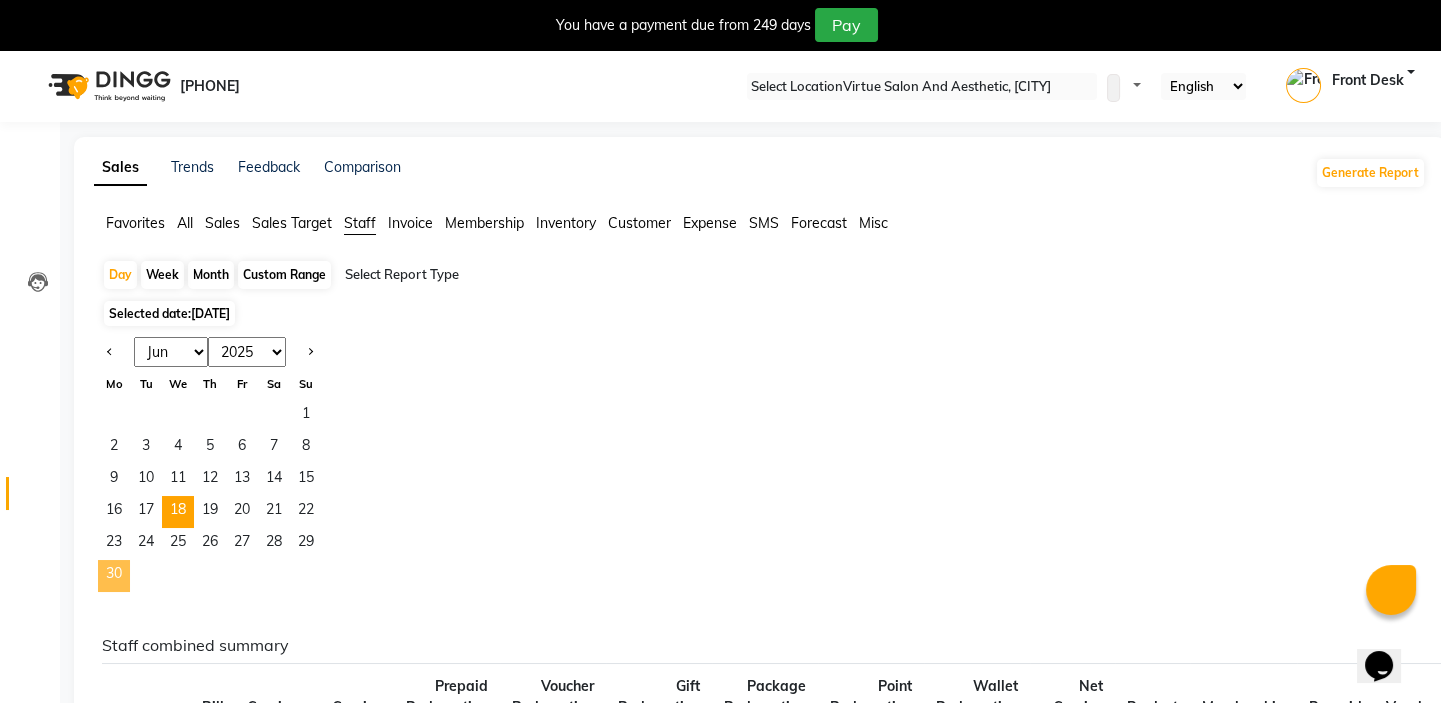 click on "30" at bounding box center (114, 576) 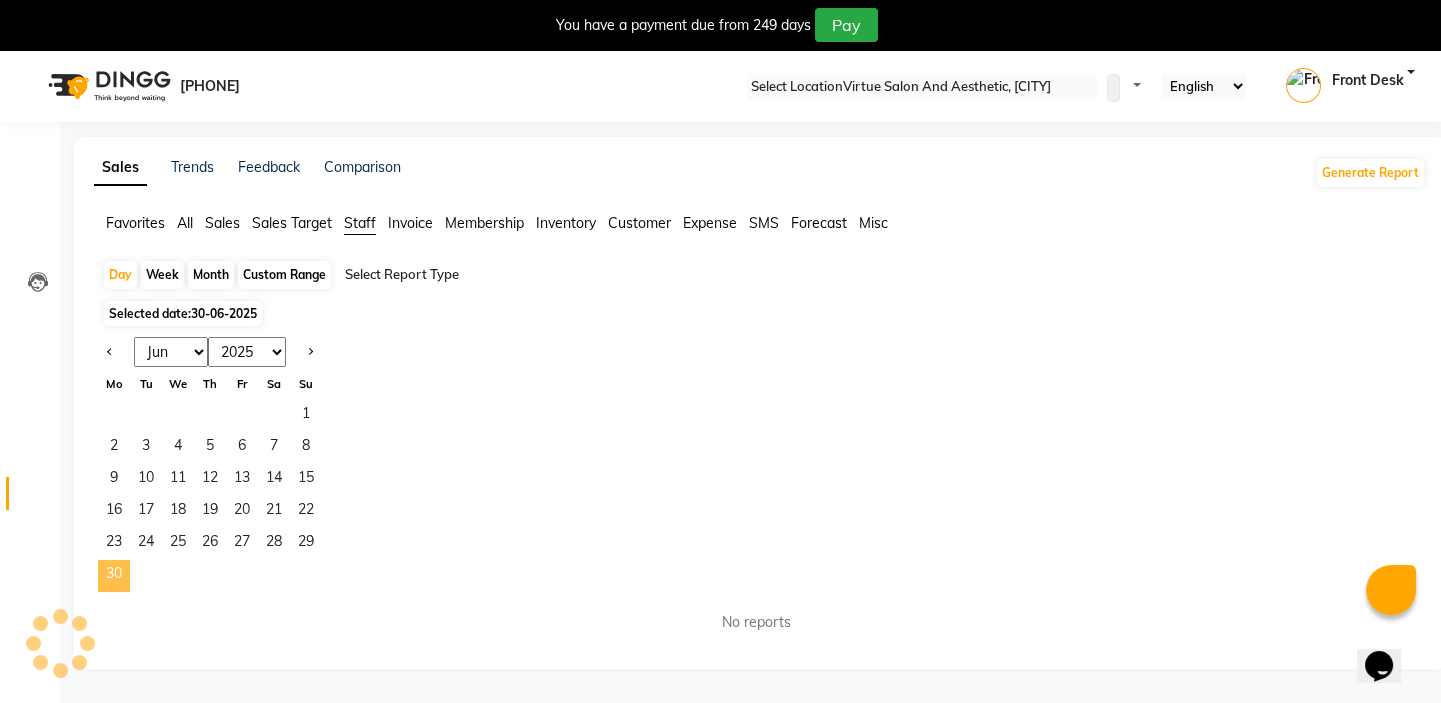 click on "30" at bounding box center (114, 576) 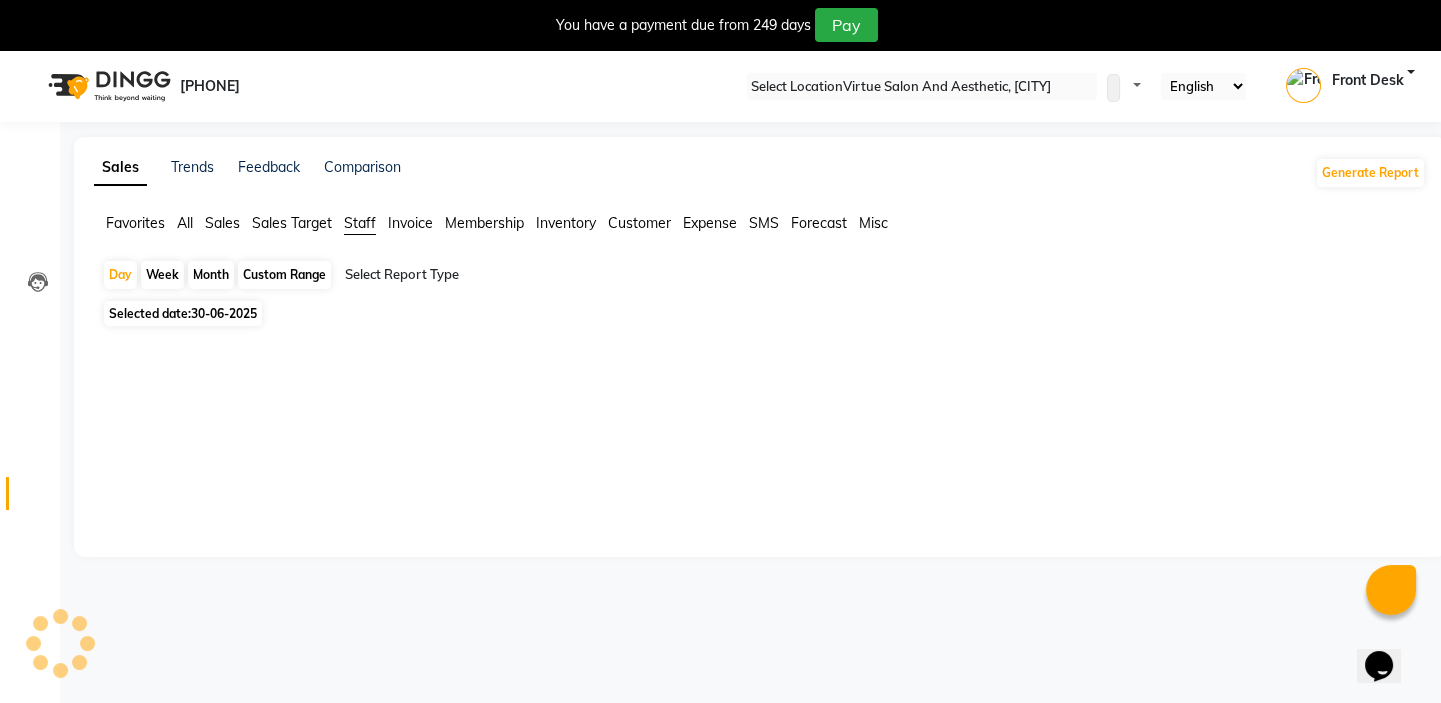click on "Favorites" at bounding box center (135, 223) 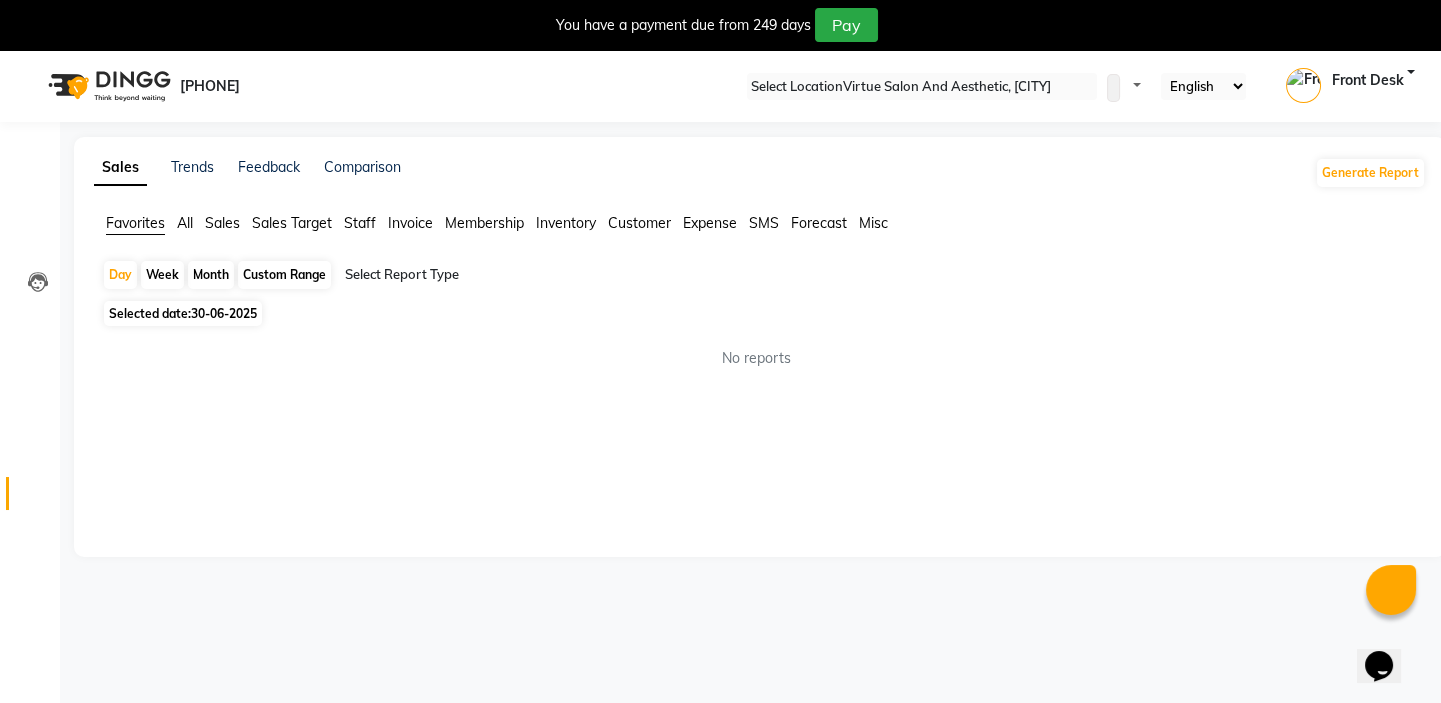 click on "Staff" at bounding box center [135, 223] 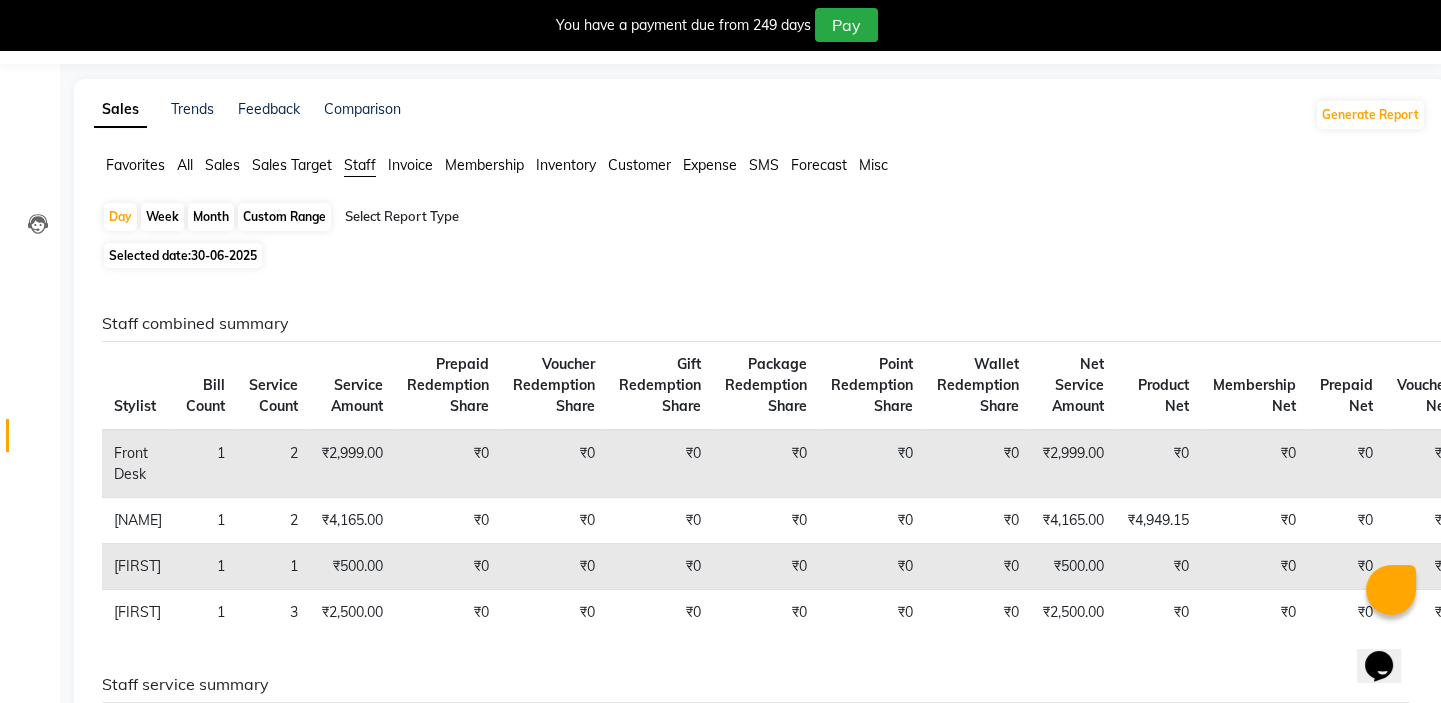 scroll, scrollTop: 0, scrollLeft: 0, axis: both 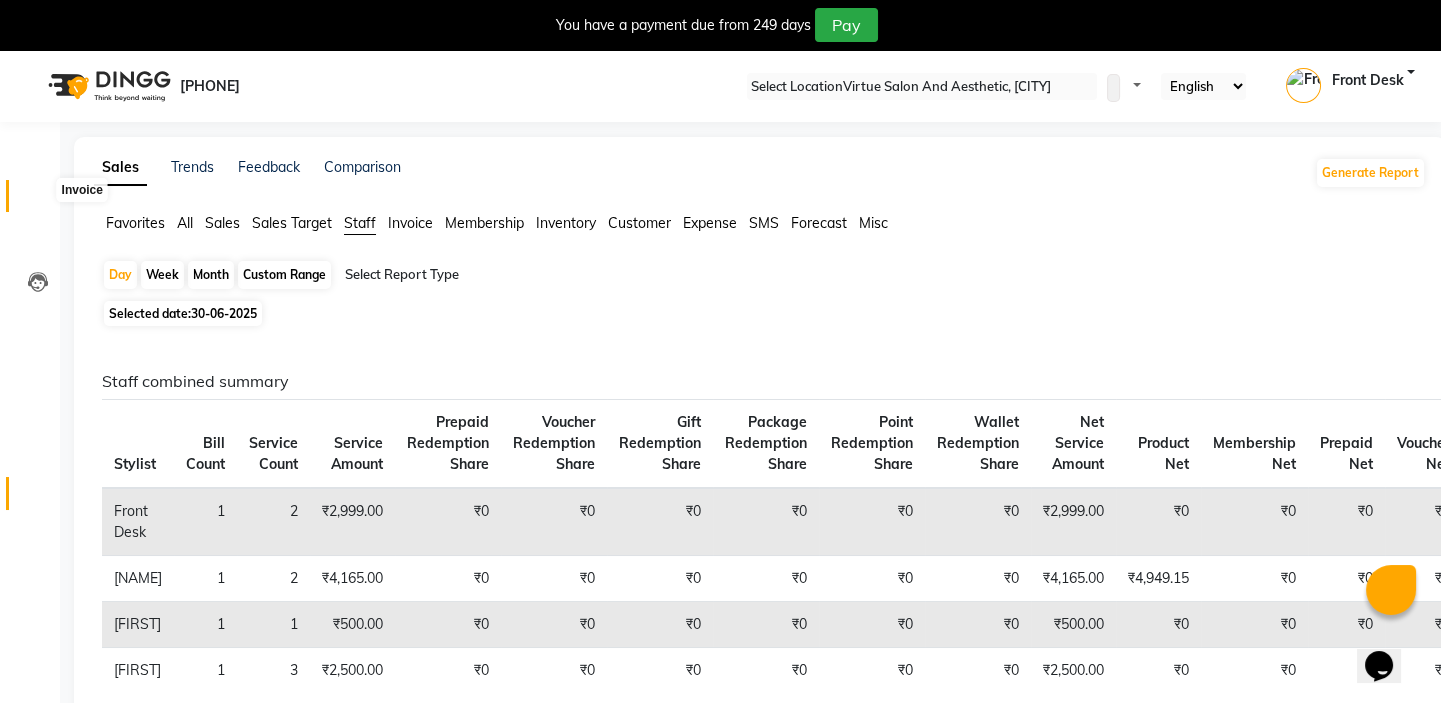 click at bounding box center (38, 201) 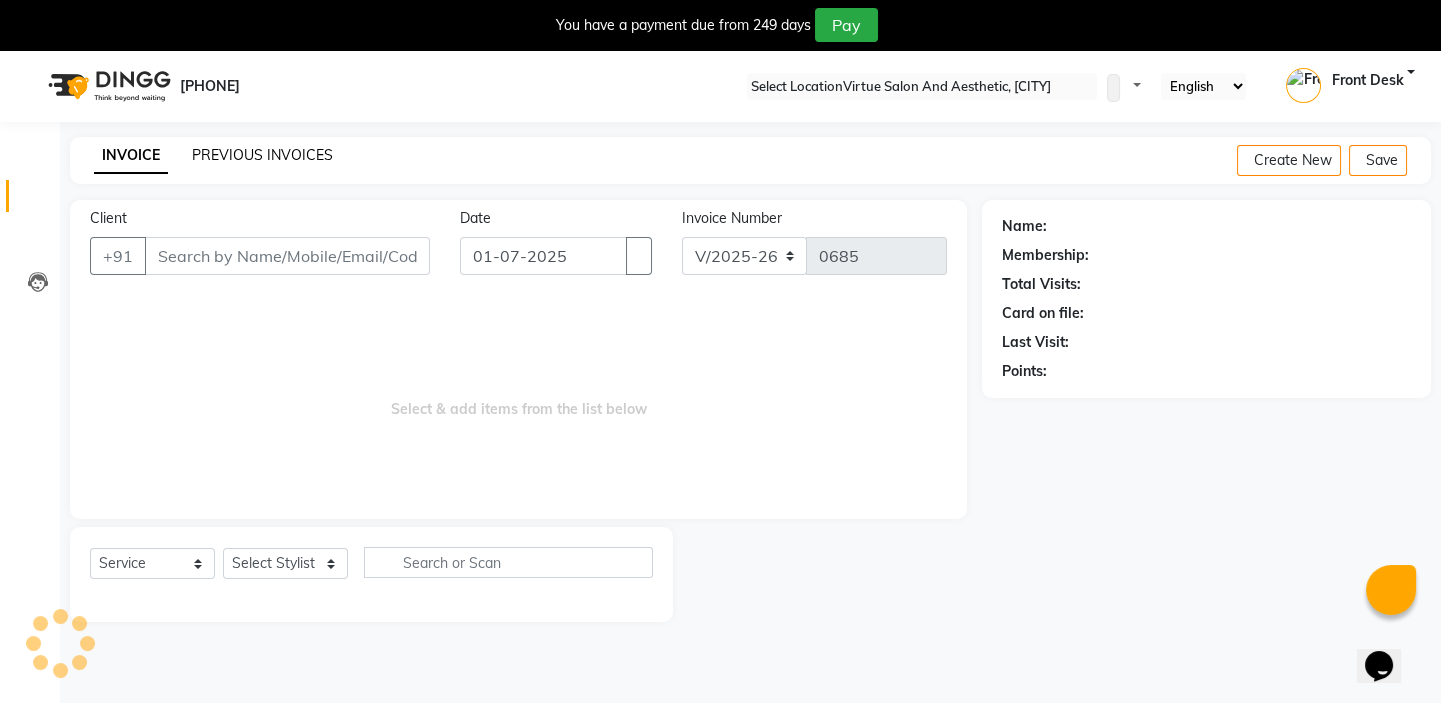 scroll, scrollTop: 50, scrollLeft: 0, axis: vertical 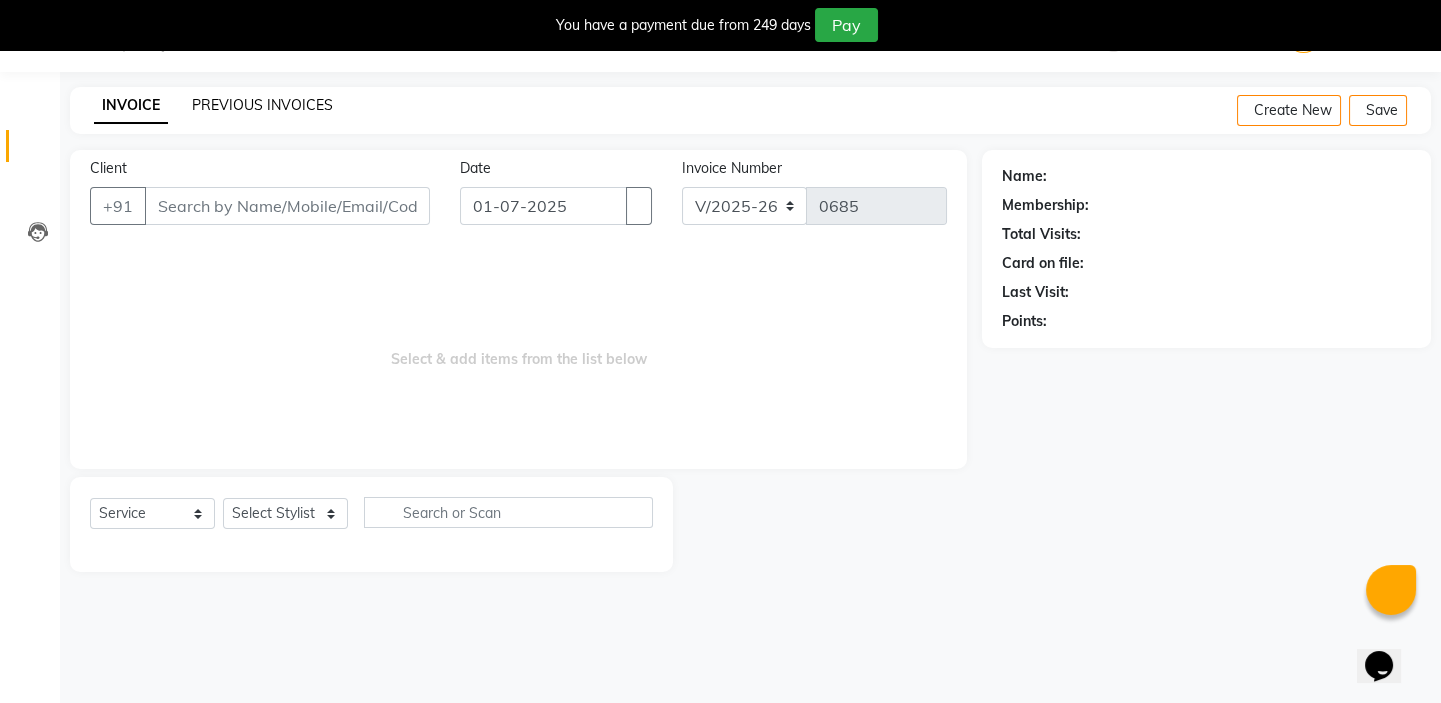 click on "PREVIOUS INVOICES" at bounding box center (262, 105) 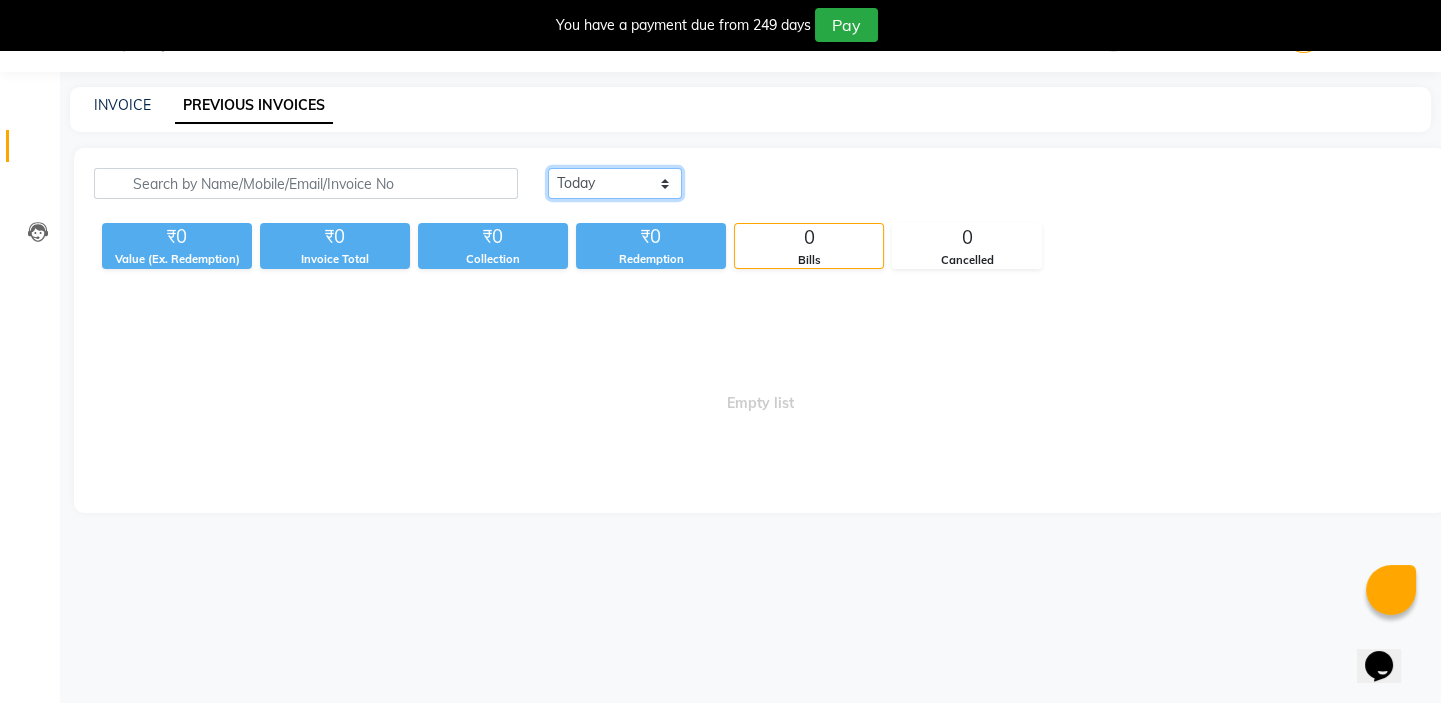 click on "Today Yesterday Custom Range" at bounding box center (615, 183) 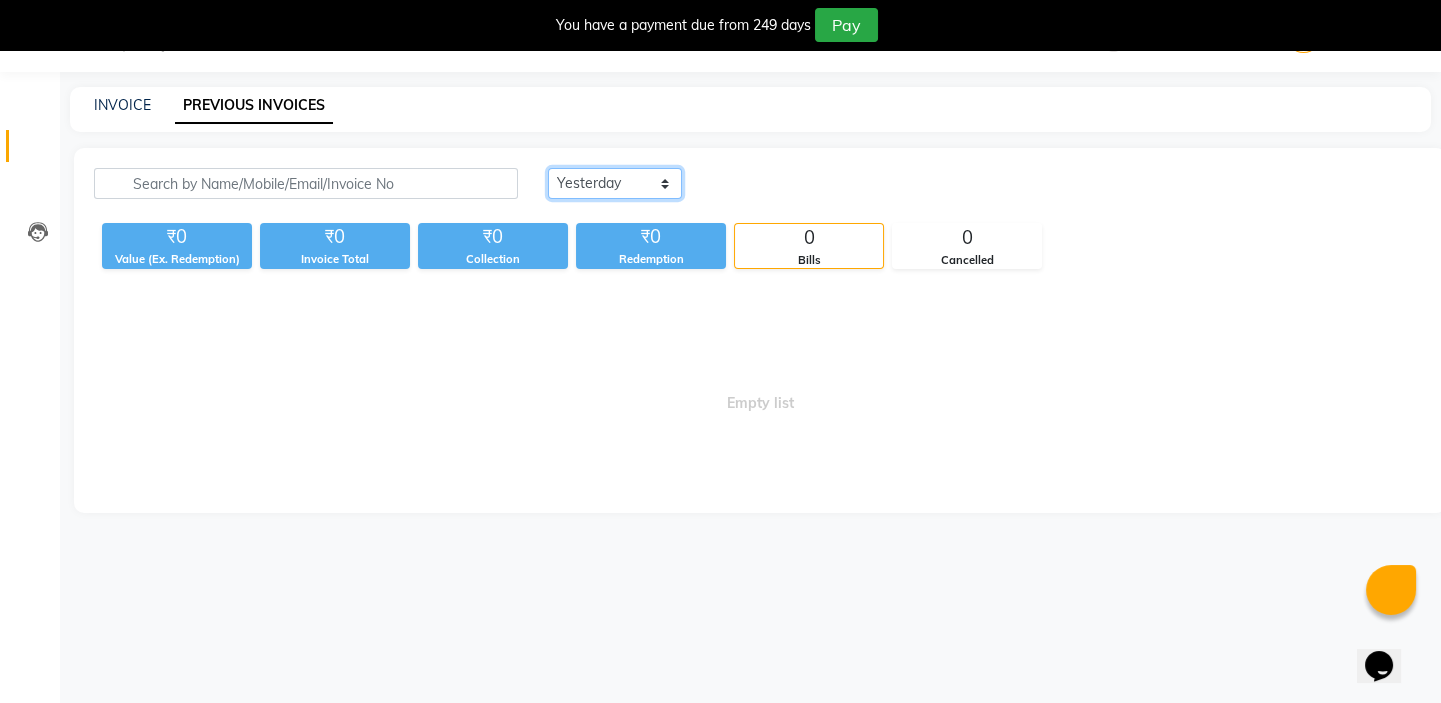 click on "Today Yesterday Custom Range" at bounding box center [615, 183] 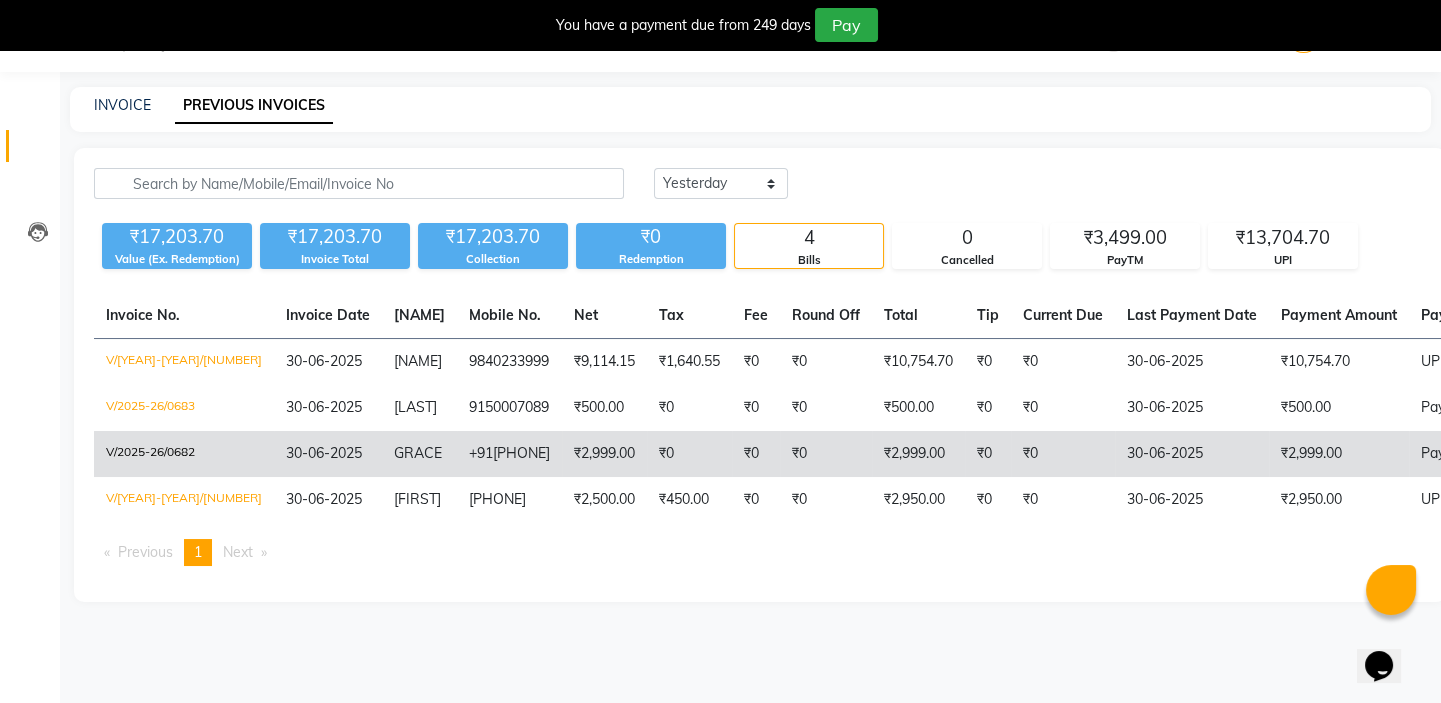 click on "V/2025-26/0682" at bounding box center (184, 362) 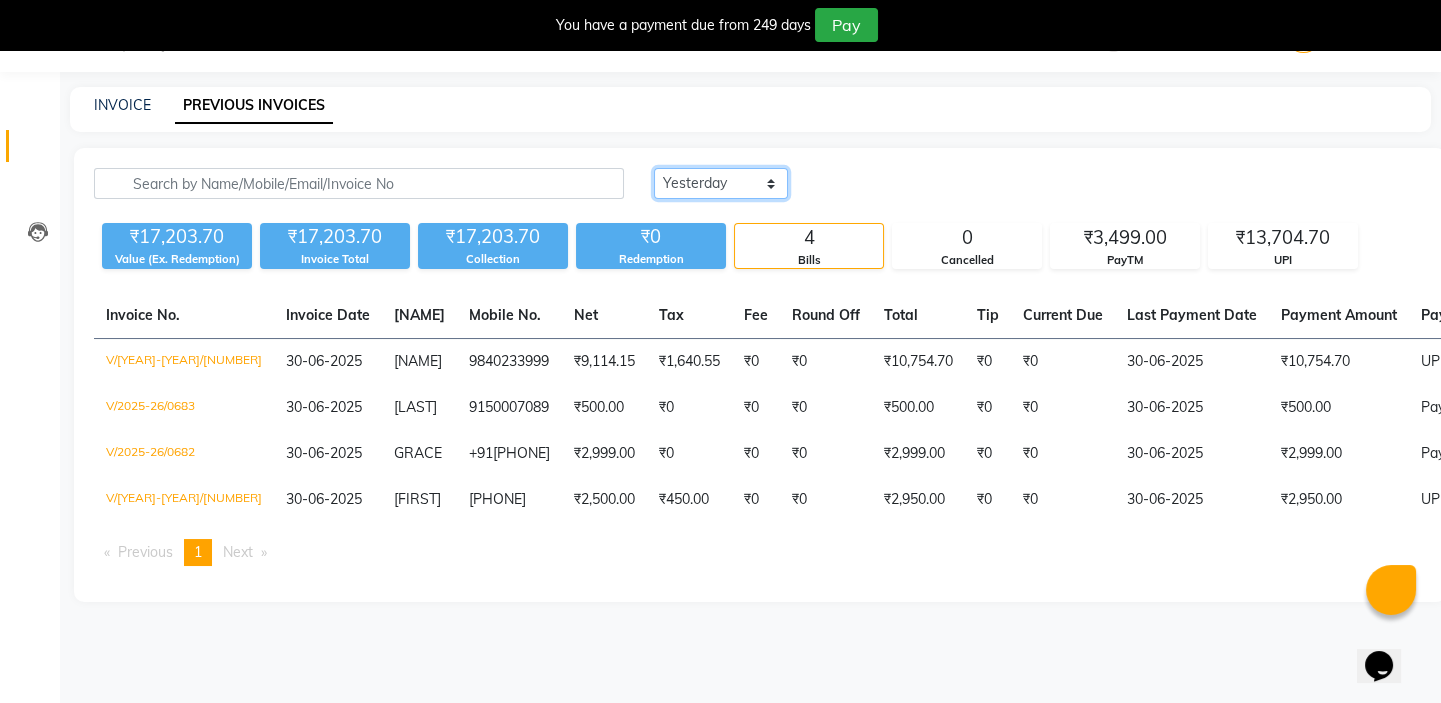 click on "Today Yesterday Custom Range" at bounding box center (721, 183) 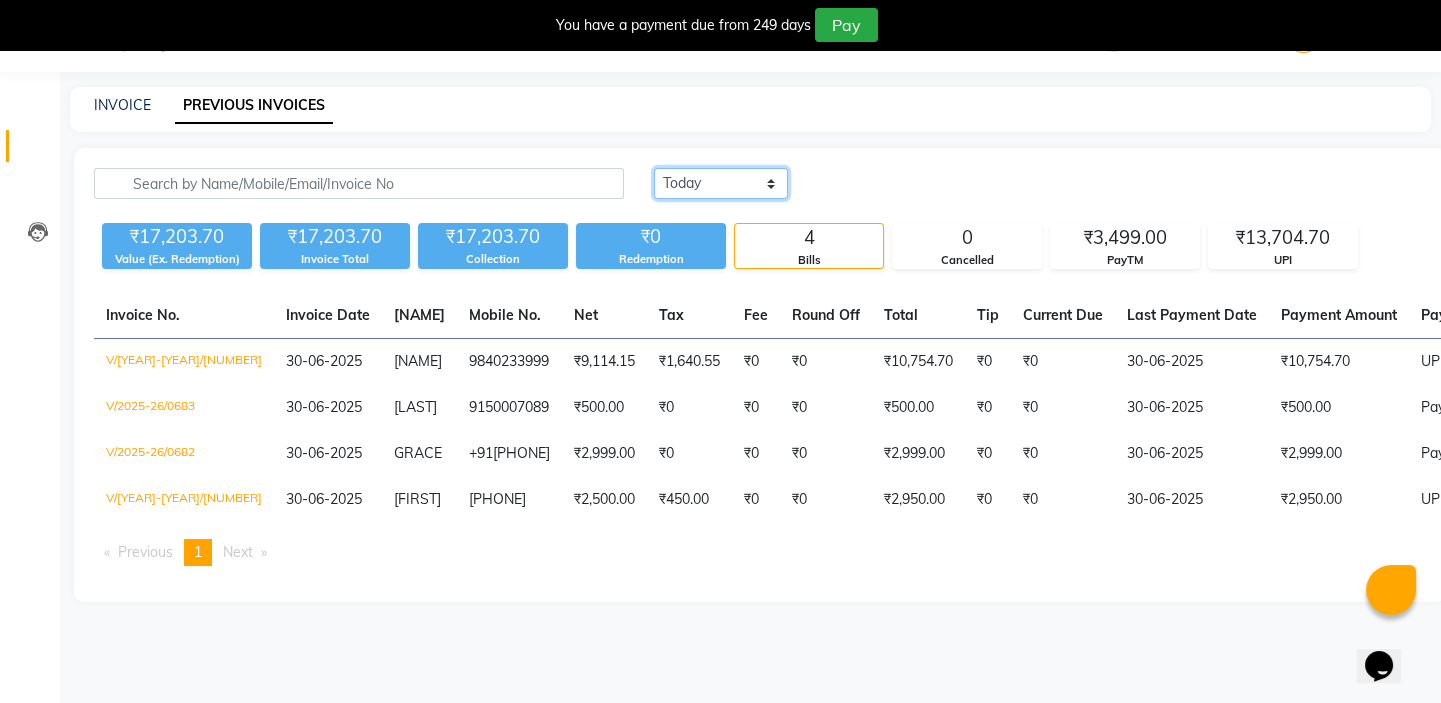 click on "Today Yesterday Custom Range" at bounding box center [721, 183] 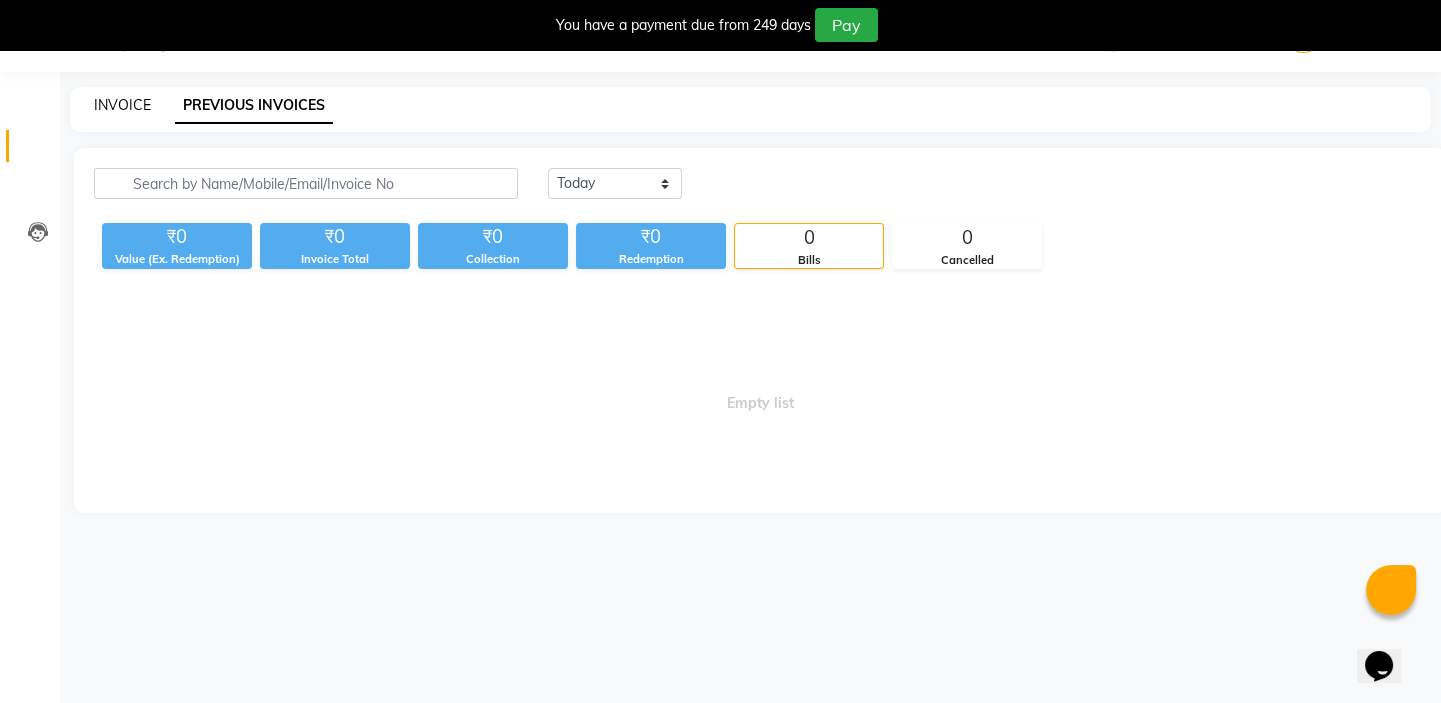 click on "INVOICE" at bounding box center (122, 105) 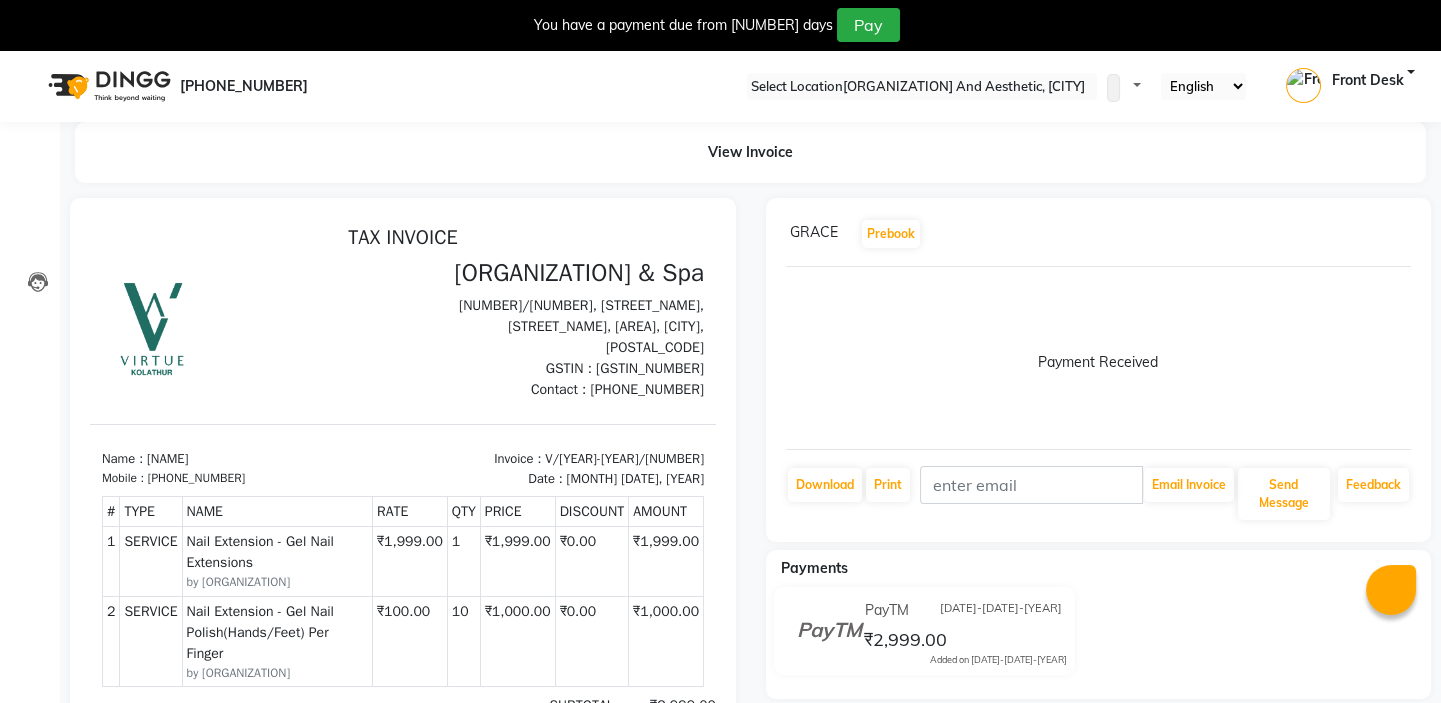 scroll, scrollTop: 0, scrollLeft: 0, axis: both 